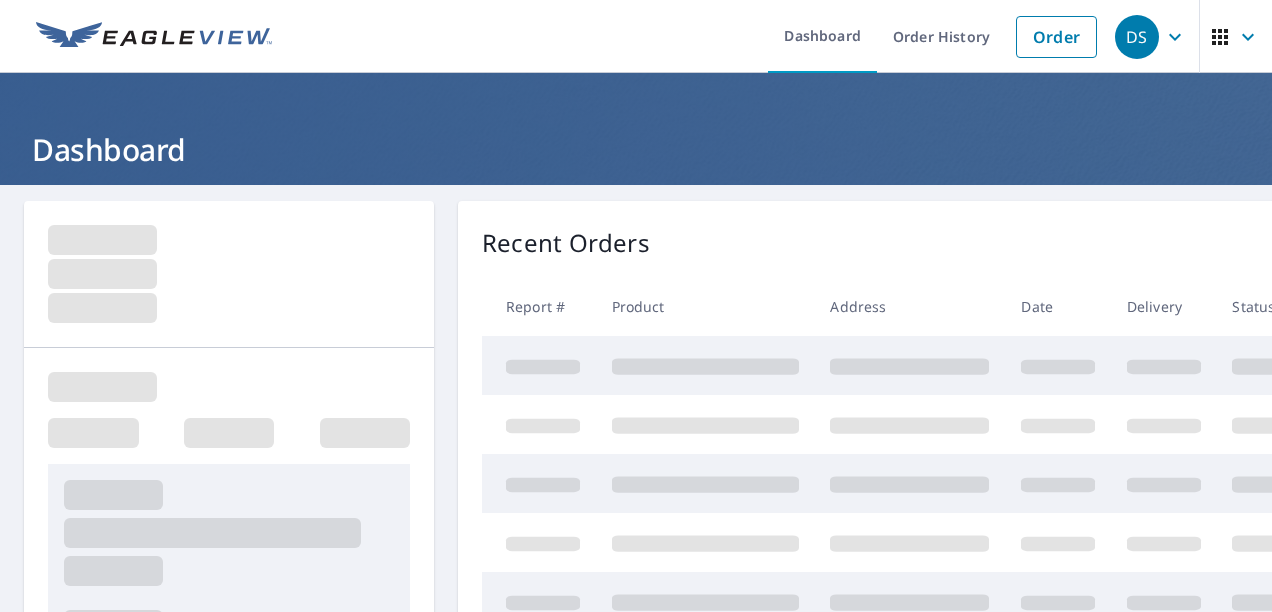 scroll, scrollTop: 0, scrollLeft: 0, axis: both 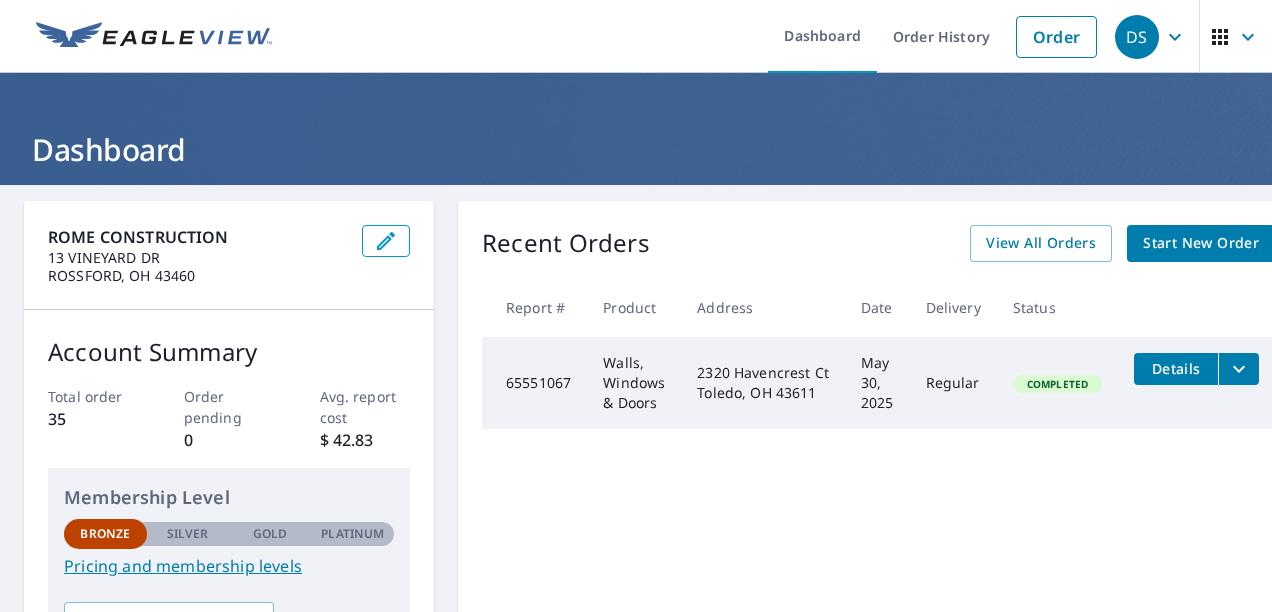 click on "Start New Order" at bounding box center (1201, 243) 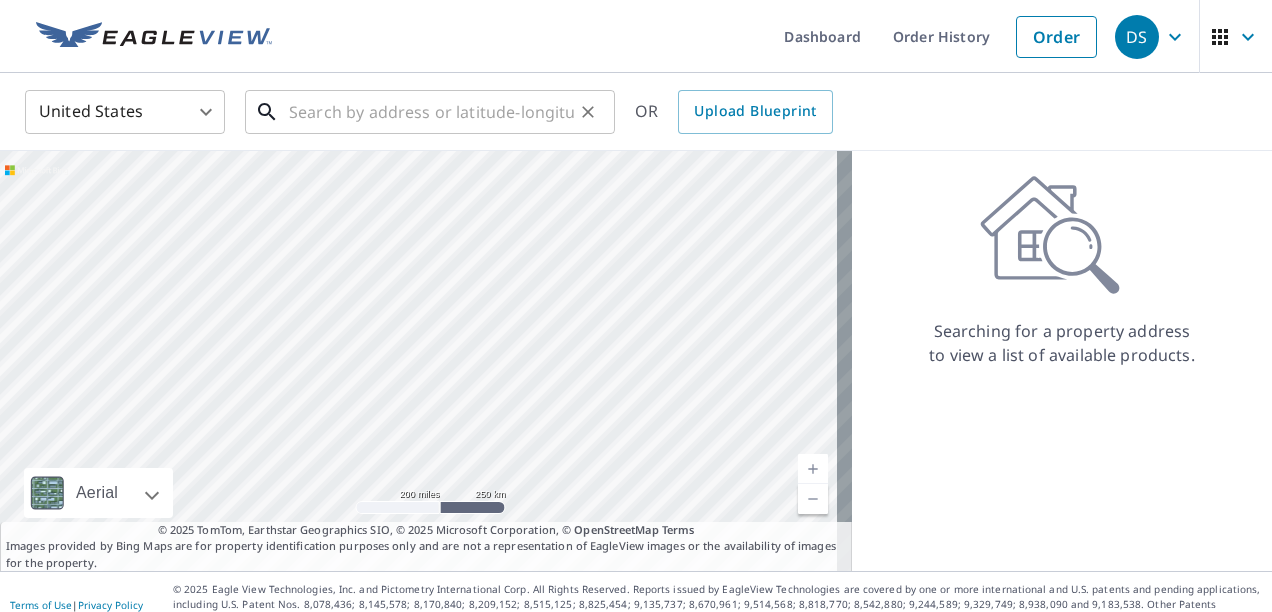 click at bounding box center (431, 112) 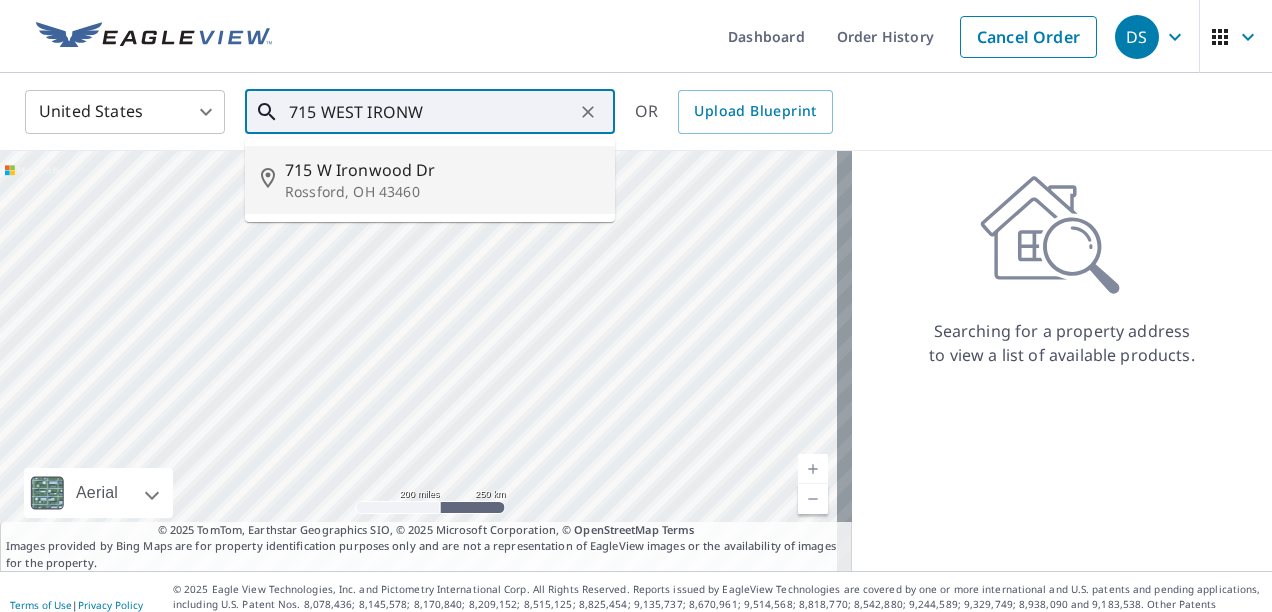 click on "Rossford, OH 43460" at bounding box center [442, 192] 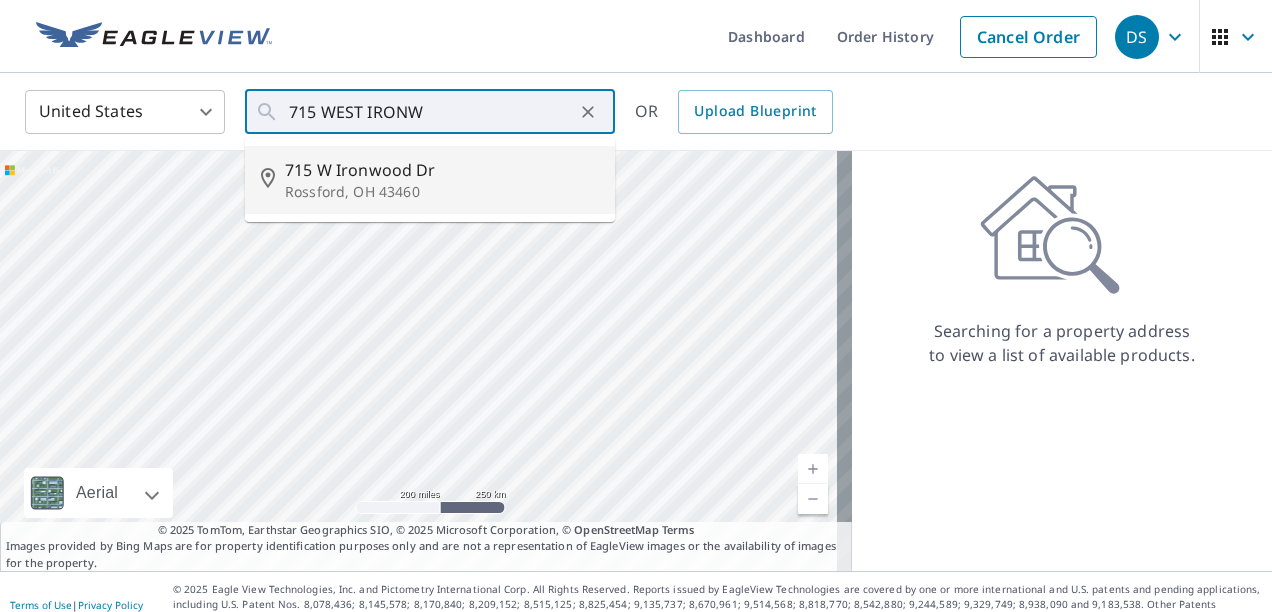 type on "715 W Ironwood Dr Rossford, OH 43460" 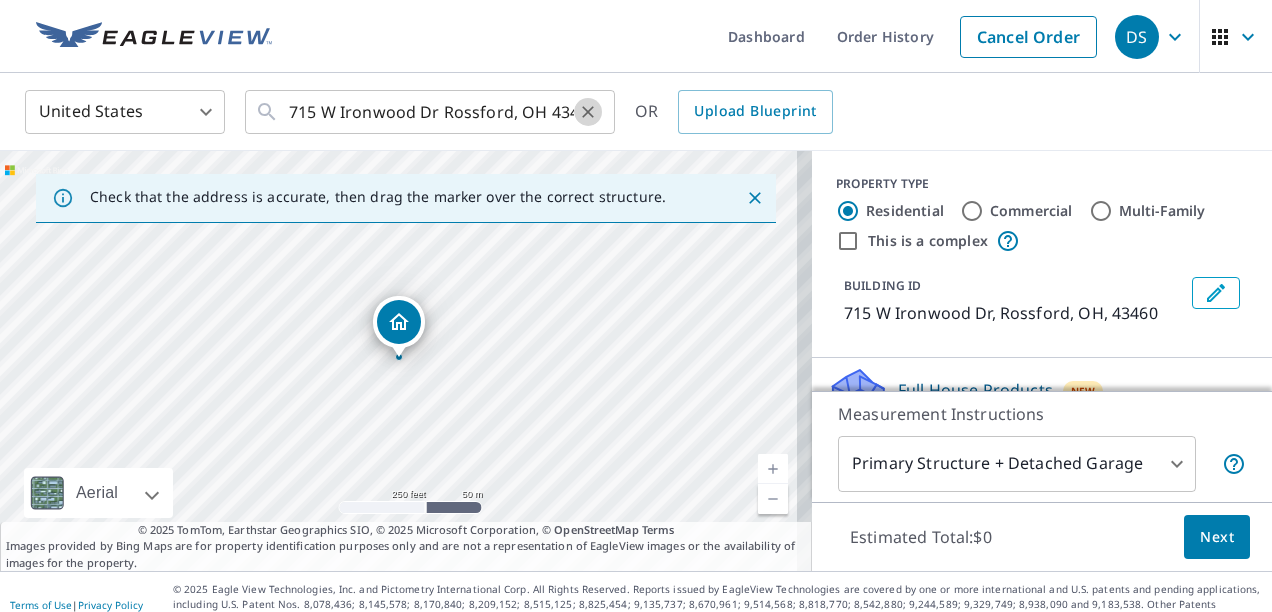 click at bounding box center (588, 112) 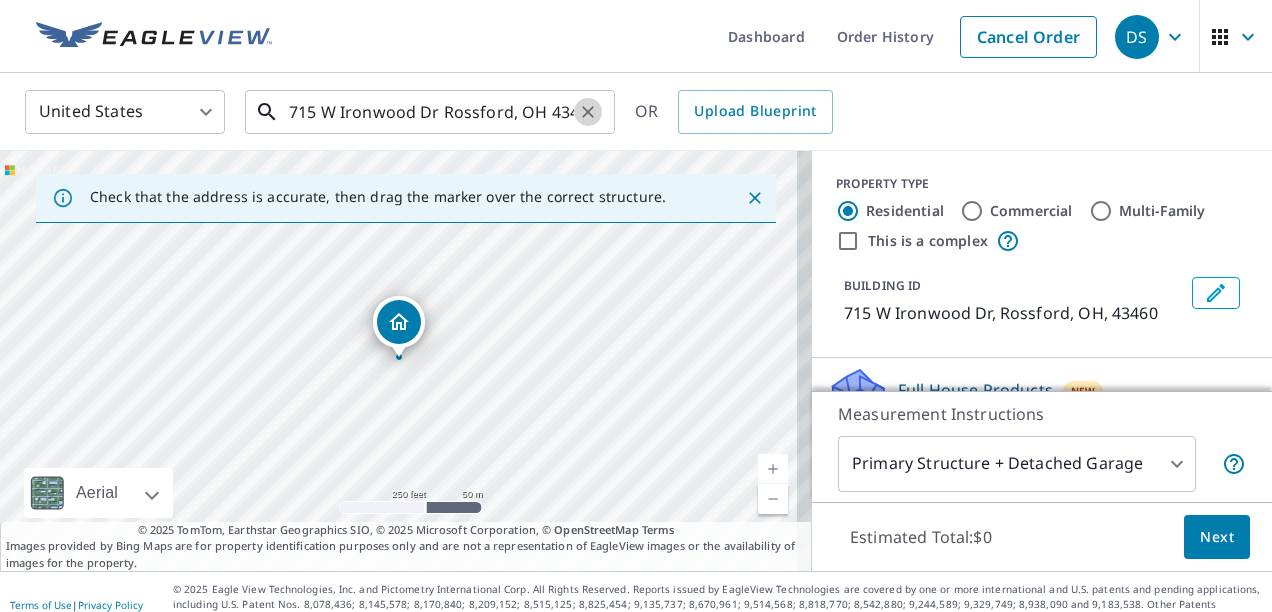type 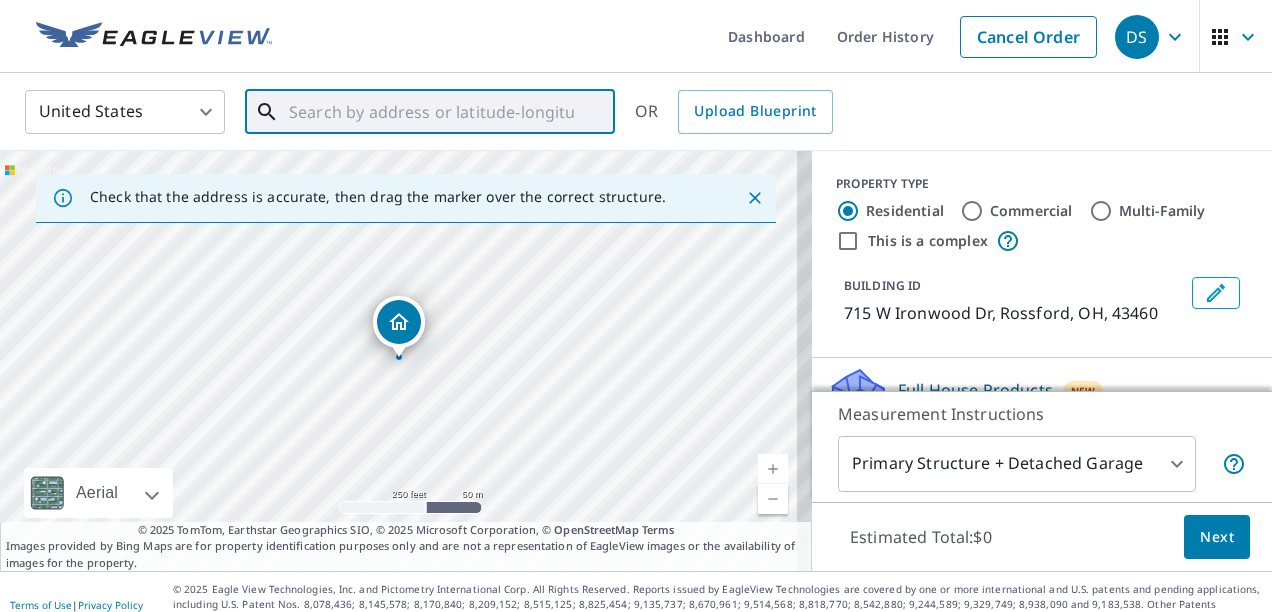 click at bounding box center (431, 112) 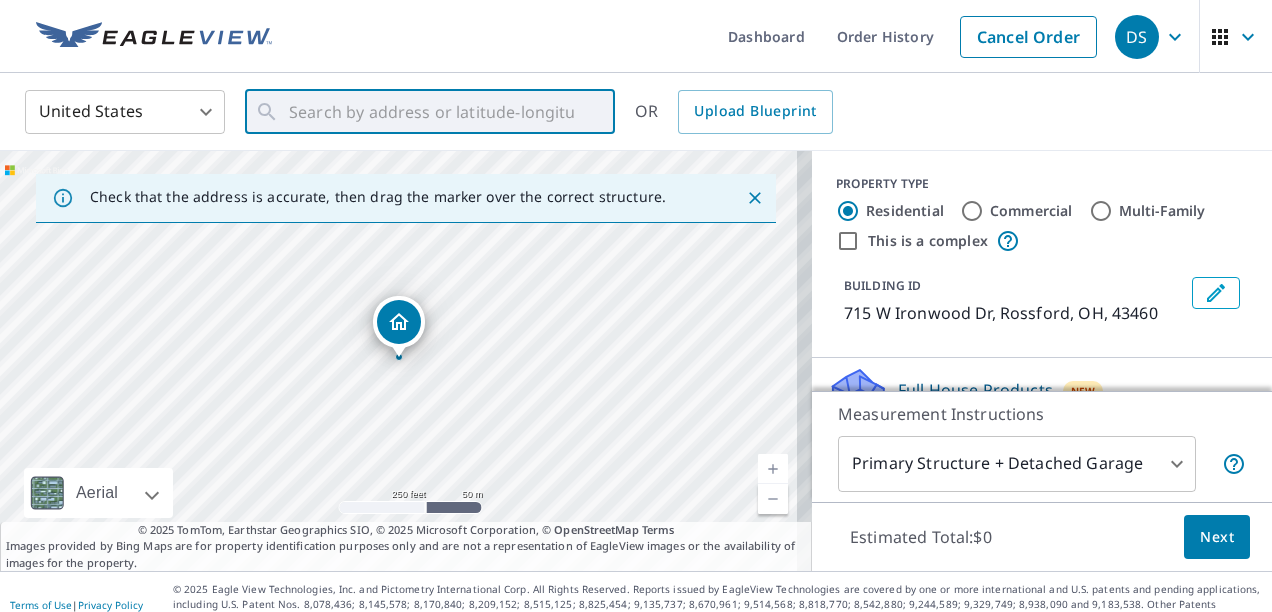 click at bounding box center [773, 469] 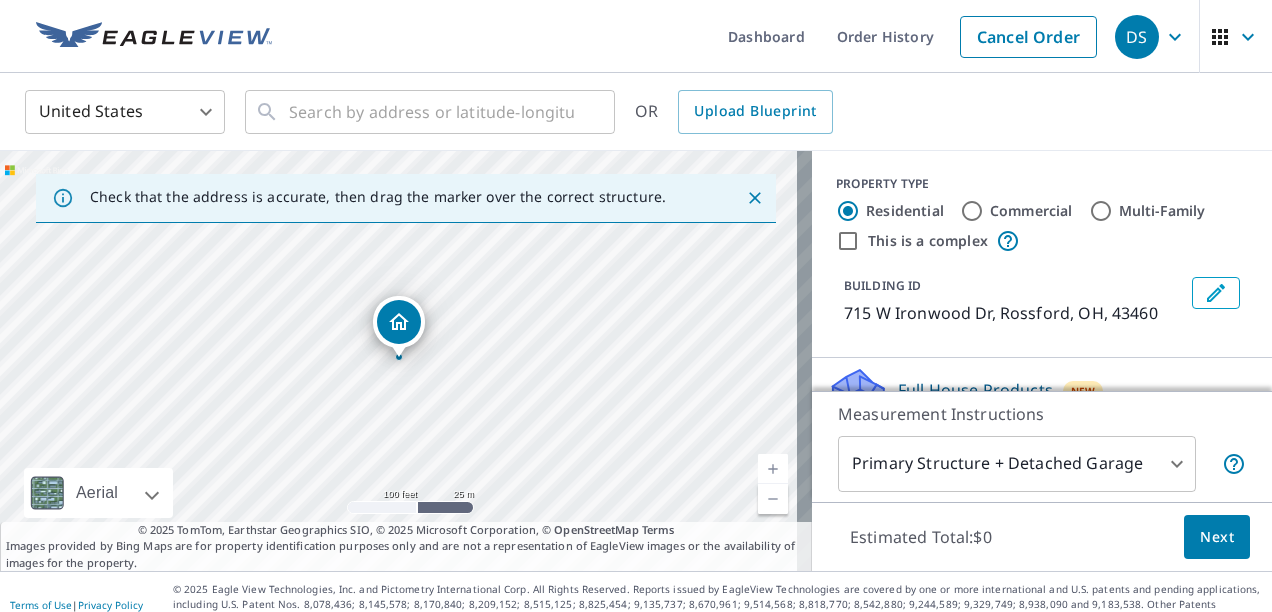 click at bounding box center [773, 469] 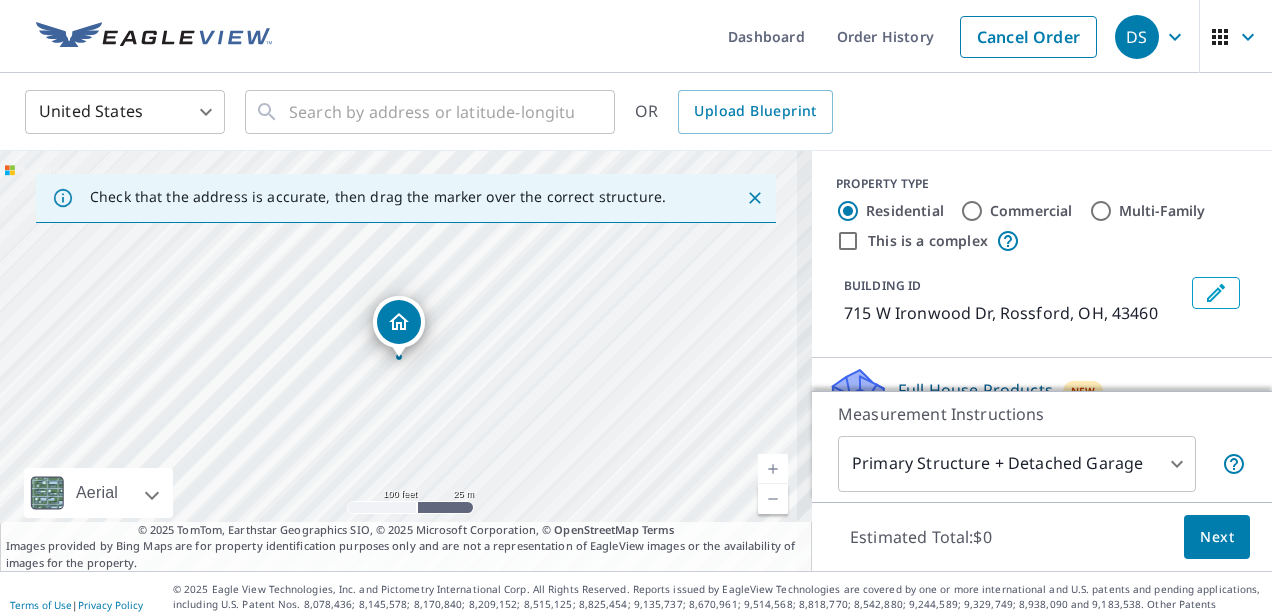 click at bounding box center [773, 469] 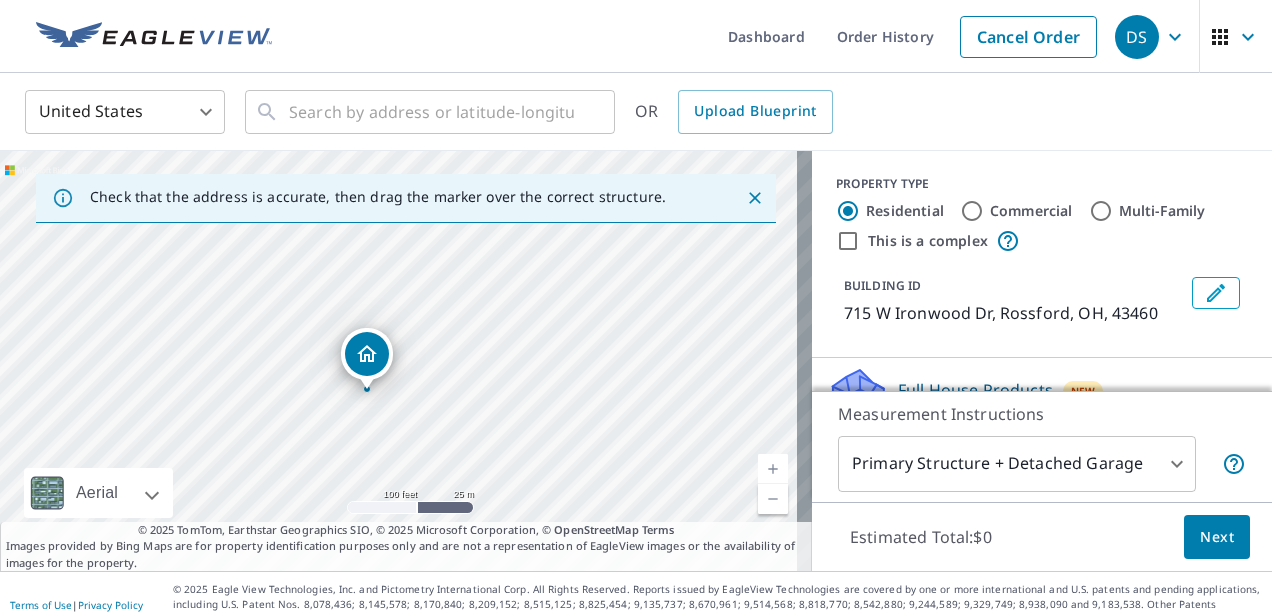 click on "DS DS
Dashboard Order History Cancel Order DS United States US ​ ​ OR Upload Blueprint Check that the address is accurate, then drag the marker over the correct structure. 715 W Ironwood Dr Rossford, OH 43460 Aerial Road A standard road map Aerial A detailed look from above Labels Labels 100 feet 25 m © 2025 TomTom, © Vexcel Imaging, © 2025 Microsoft Corporation,  © OpenStreetMap Terms © 2025 TomTom, Earthstar Geographics SIO, © 2025 Microsoft Corporation, ©   OpenStreetMap   Terms Images provided by Bing Maps are for property identification purposes only and are not a representation of EagleView images or the availability of images for the property. PROPERTY TYPE Residential Commercial Multi-Family This is a complex BUILDING ID 715 W Ironwood Dr, Rossford, OH, 43460 Full House Products New Full House™ $105 Roof Products New Premium $32.75 - $87 QuickSquares™ $18 Gutter $13.75 Bid Perfect™ $18 Solar Products New Inform Essentials+ $63.25 Inform Advanced $79 TrueDesign for Sales $30 New" at bounding box center (636, 306) 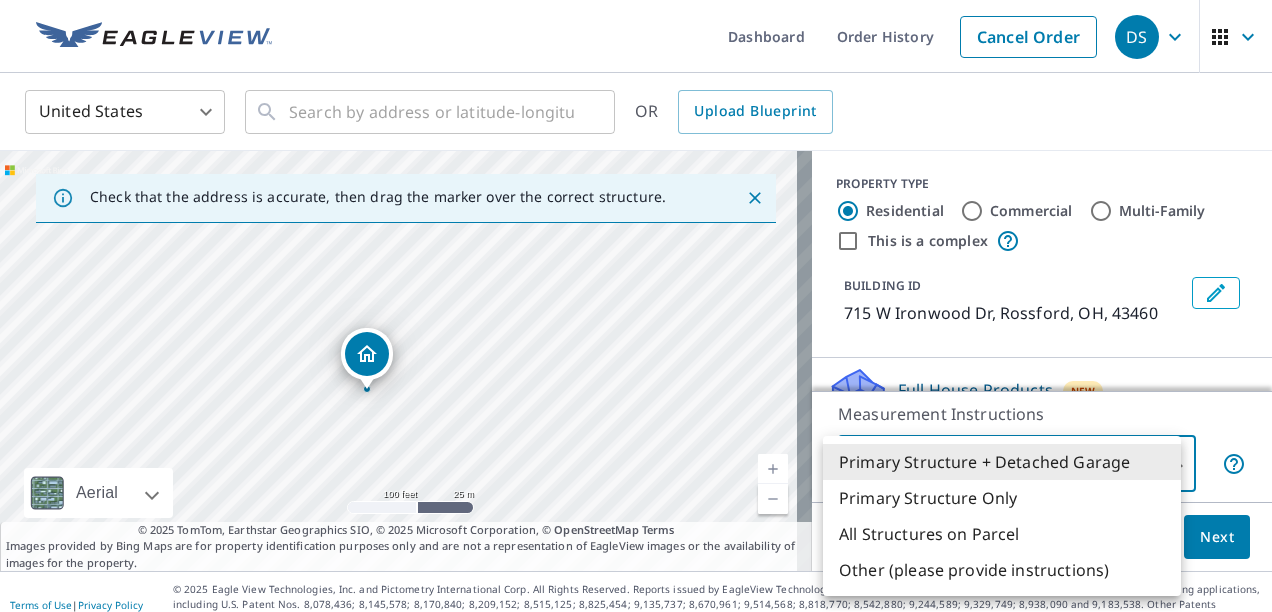 click at bounding box center (636, 306) 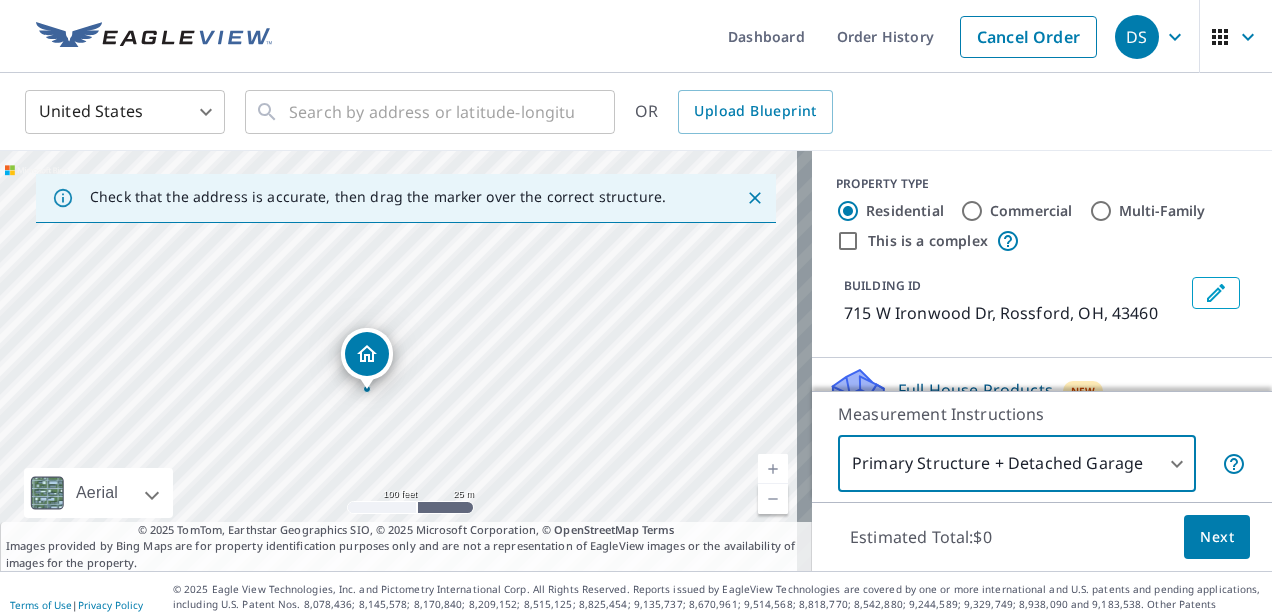 click on "DS DS
Dashboard Order History Cancel Order DS United States US ​ ​ OR Upload Blueprint Check that the address is accurate, then drag the marker over the correct structure. 715 W Ironwood Dr Rossford, OH 43460 Aerial Road A standard road map Aerial A detailed look from above Labels Labels 100 feet 25 m © 2025 TomTom, © Vexcel Imaging, © 2025 Microsoft Corporation,  © OpenStreetMap Terms © 2025 TomTom, Earthstar Geographics SIO, © 2025 Microsoft Corporation, ©   OpenStreetMap   Terms Images provided by Bing Maps are for property identification purposes only and are not a representation of EagleView images or the availability of images for the property. PROPERTY TYPE Residential Commercial Multi-Family This is a complex BUILDING ID 715 W Ironwood Dr, Rossford, OH, 43460 Full House Products New Full House™ $105 Roof Products New Premium $32.75 - $87 QuickSquares™ $18 Gutter $13.75 Bid Perfect™ $18 Solar Products New Inform Essentials+ $63.25 Inform Advanced $79 TrueDesign for Sales $30 New" at bounding box center (636, 306) 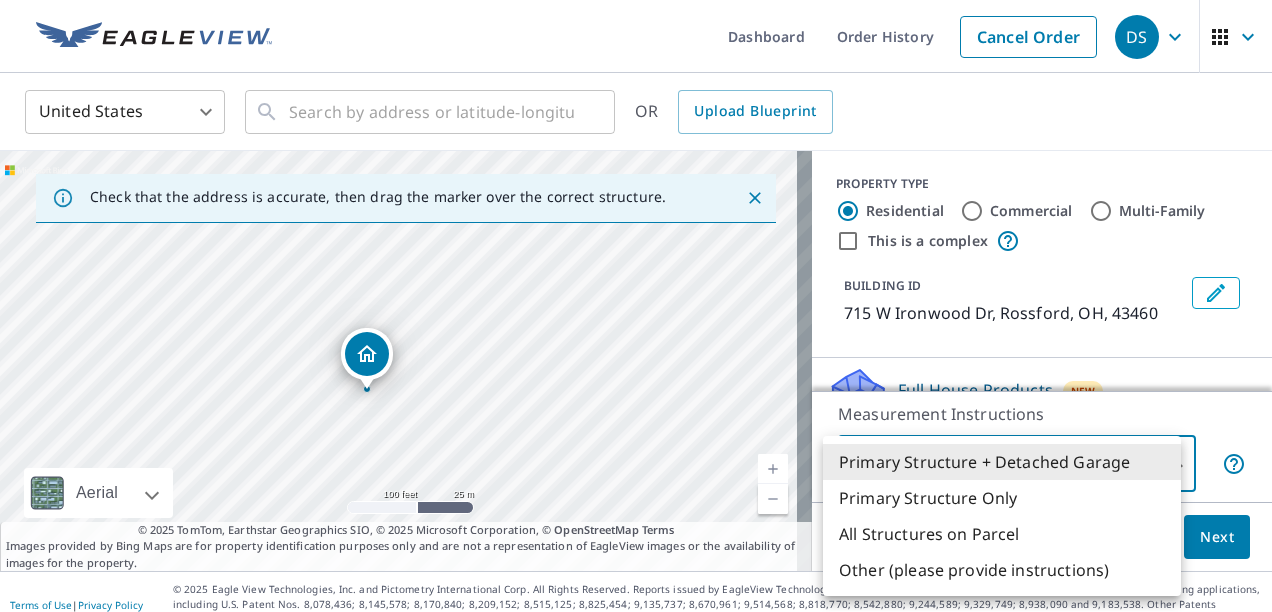 click on "Primary Structure Only" at bounding box center [1002, 498] 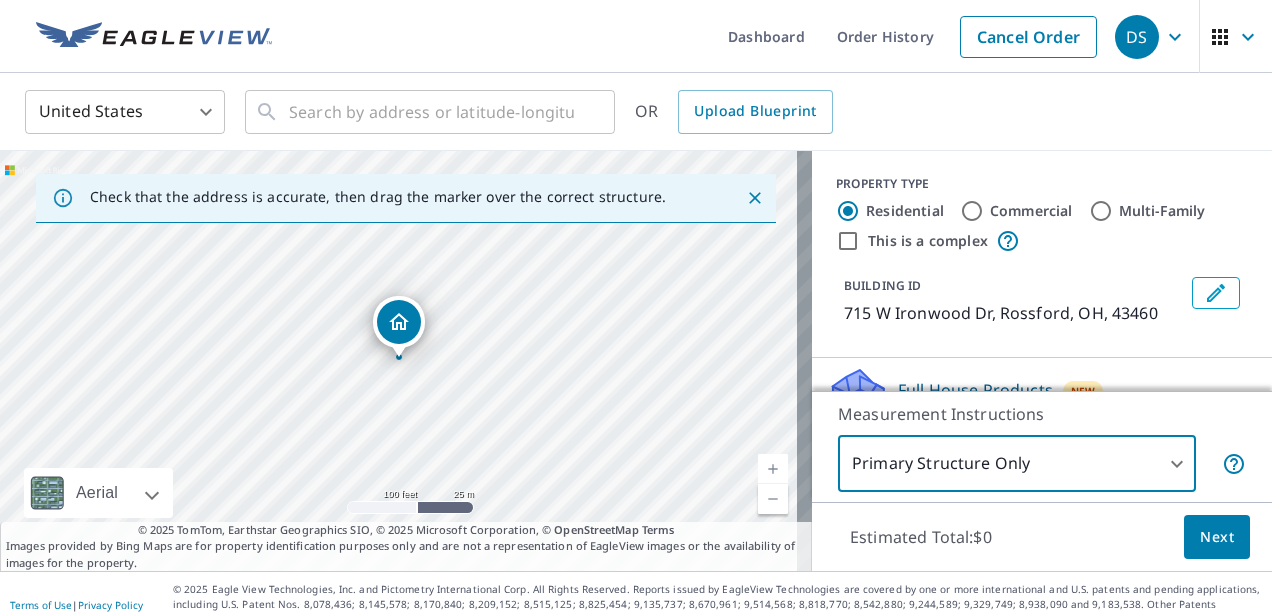 click on "DS DS
Dashboard Order History Cancel Order DS United States US ​ ​ OR Upload Blueprint Check that the address is accurate, then drag the marker over the correct structure. 715 W Ironwood Dr Rossford, OH 43460 Aerial Road A standard road map Aerial A detailed look from above Labels Labels 100 feet 25 m © 2025 TomTom, © Vexcel Imaging, © 2025 Microsoft Corporation,  © OpenStreetMap Terms © 2025 TomTom, Earthstar Geographics SIO, © 2025 Microsoft Corporation, ©   OpenStreetMap   Terms Images provided by Bing Maps are for property identification purposes only and are not a representation of EagleView images or the availability of images for the property. PROPERTY TYPE Residential Commercial Multi-Family This is a complex BUILDING ID 715 W Ironwood Dr, Rossford, OH, 43460 Full House Products New Full House™ $105 Roof Products New Premium $32.75 - $87 QuickSquares™ $18 Gutter $13.75 Bid Perfect™ $18 Solar Products New Inform Essentials+ $63.25 Inform Advanced $79 TrueDesign for Sales $30 New" at bounding box center [636, 306] 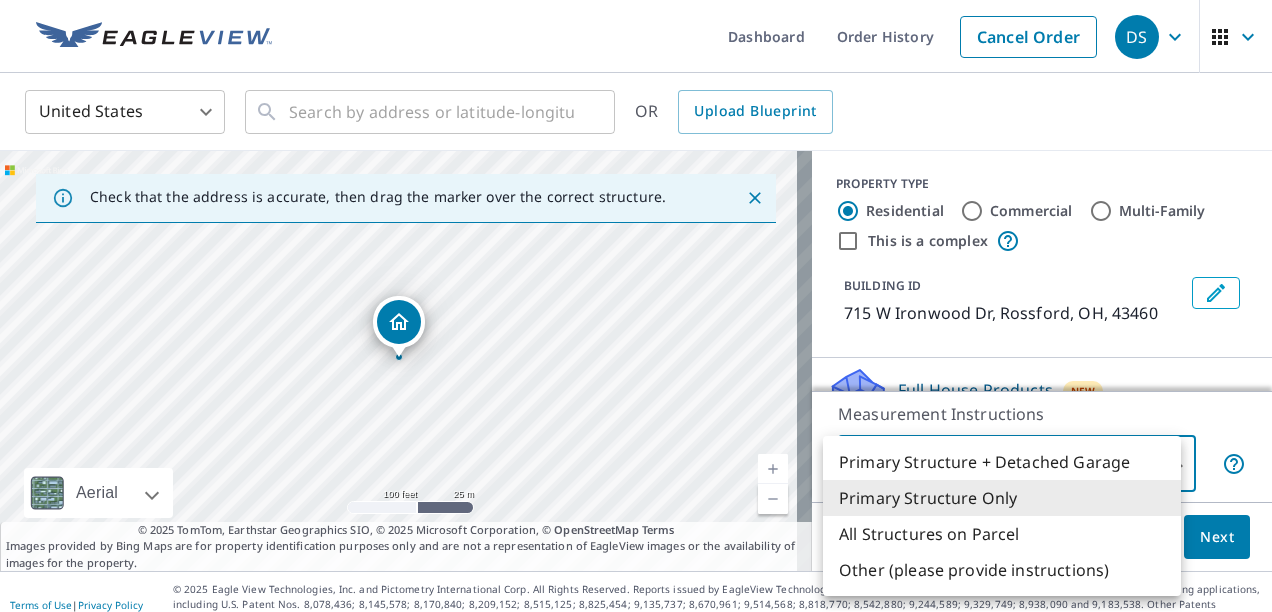 click on "Primary Structure + Detached Garage" at bounding box center (1002, 462) 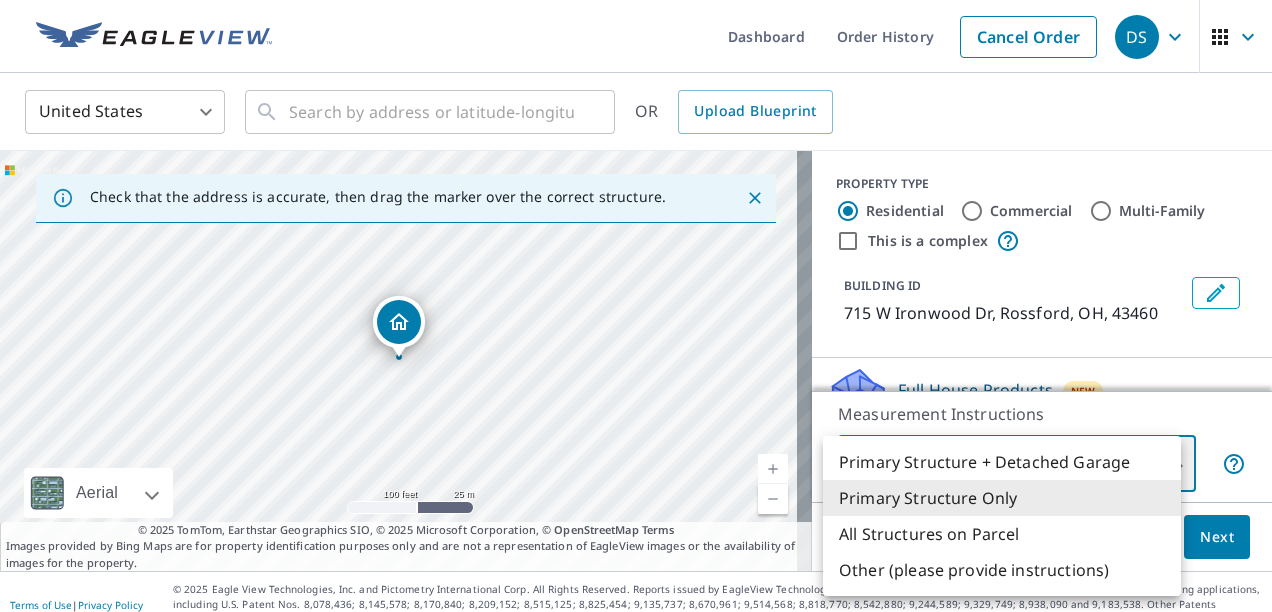 type on "1" 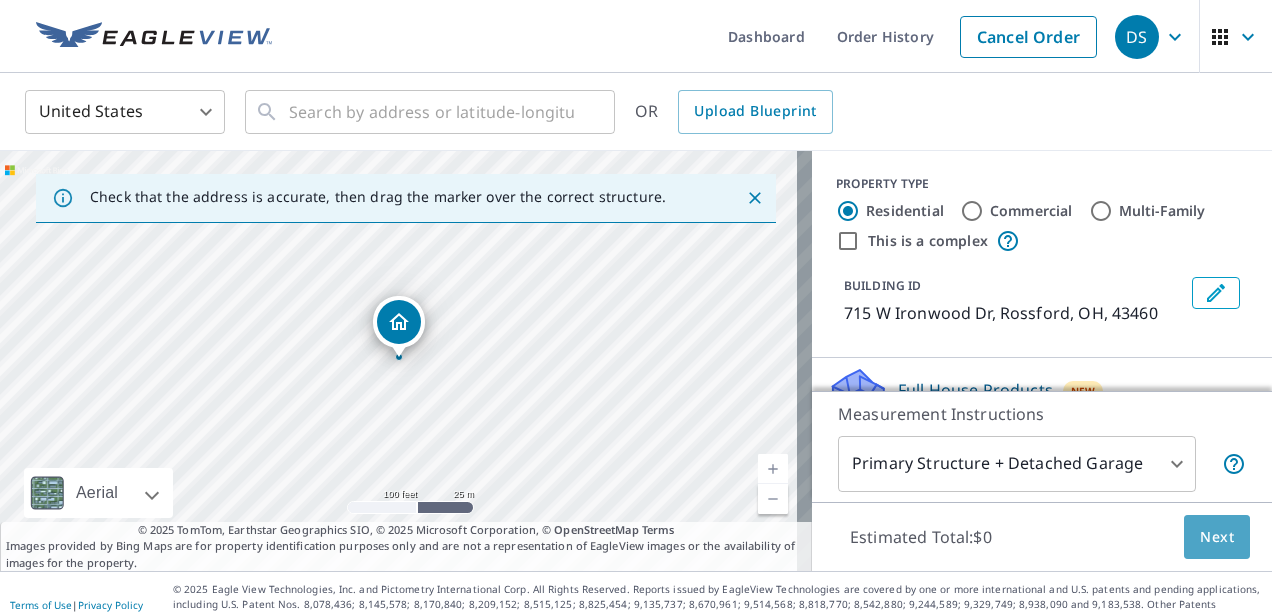 click on "Next" at bounding box center [1217, 537] 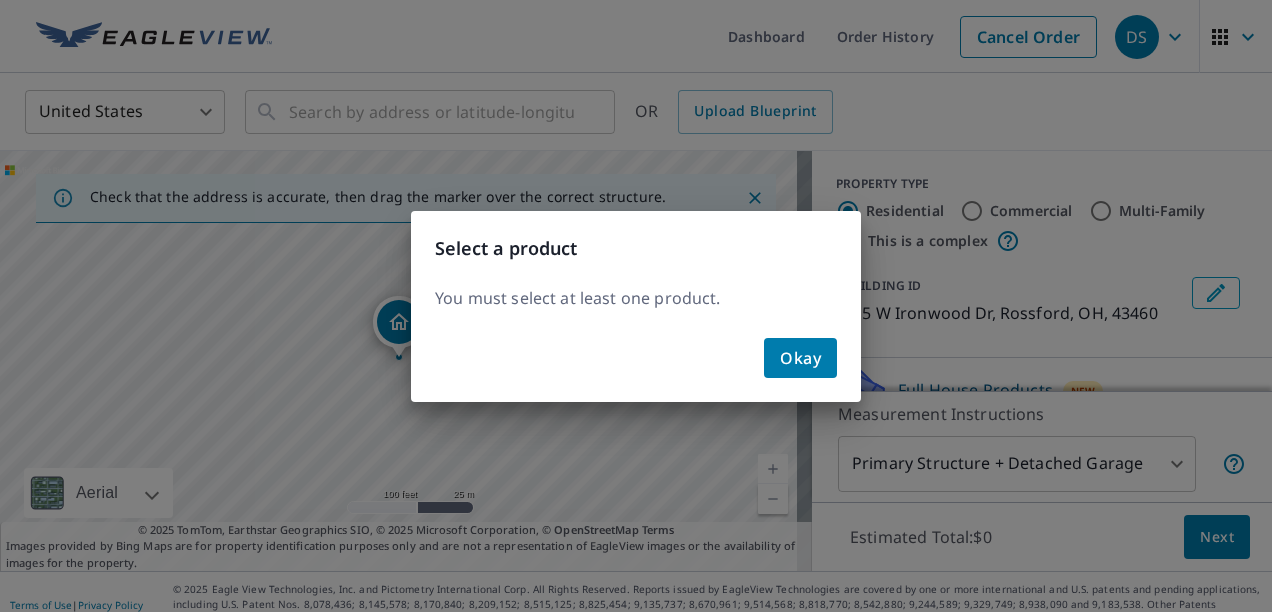 click on "Okay" at bounding box center [800, 358] 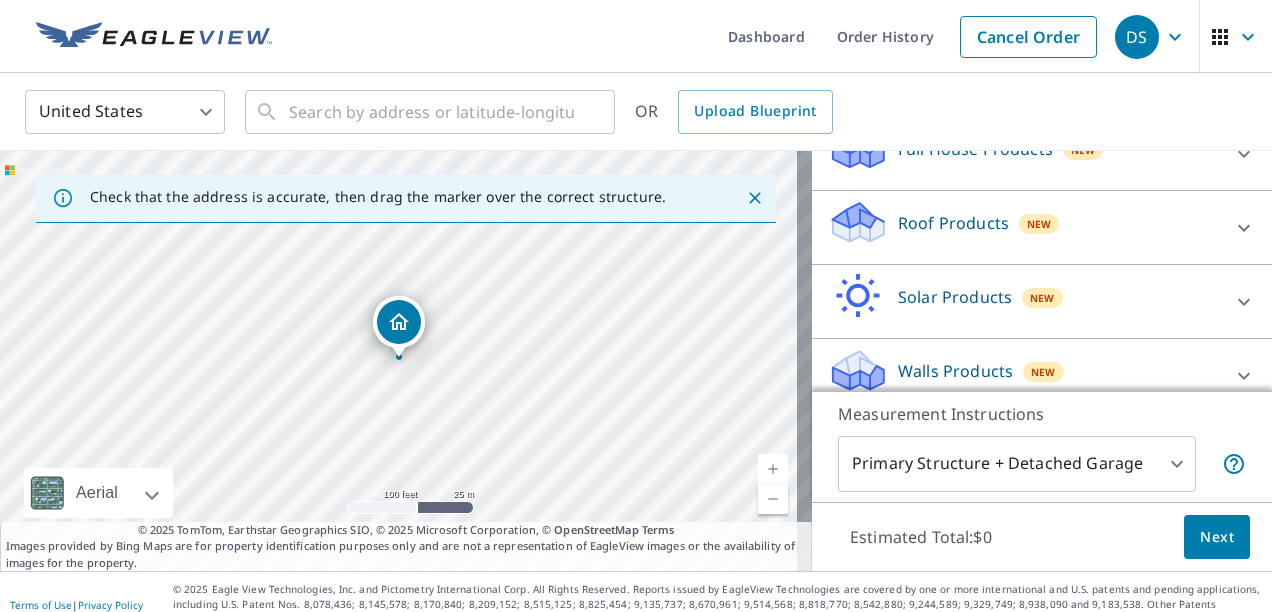 scroll, scrollTop: 263, scrollLeft: 0, axis: vertical 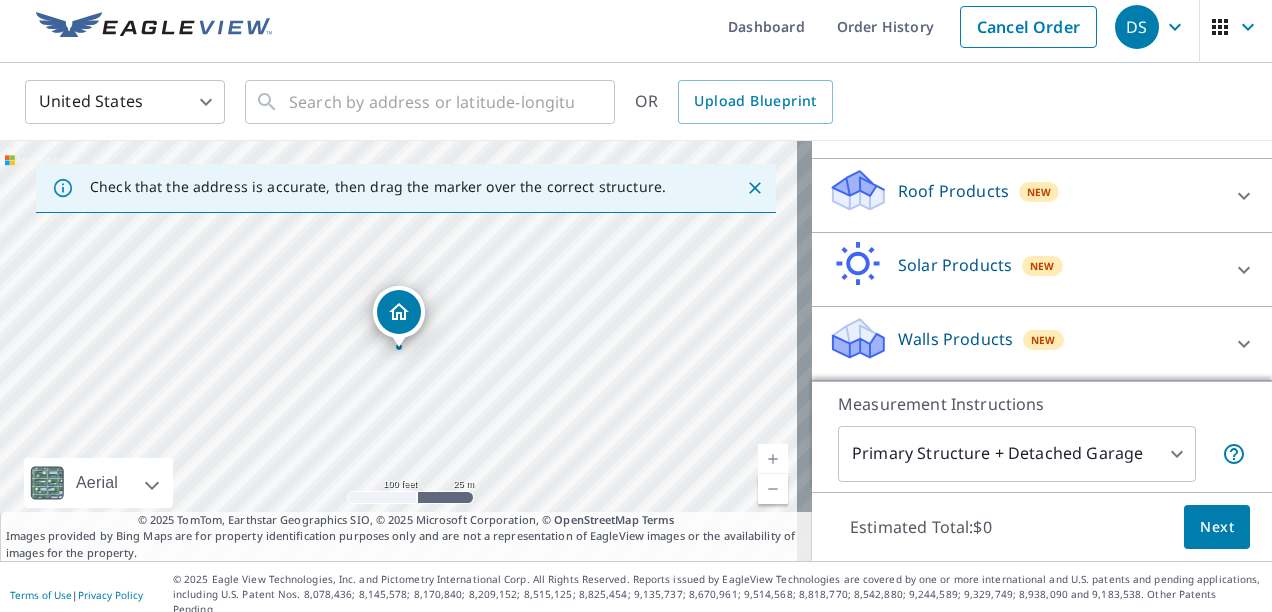 click 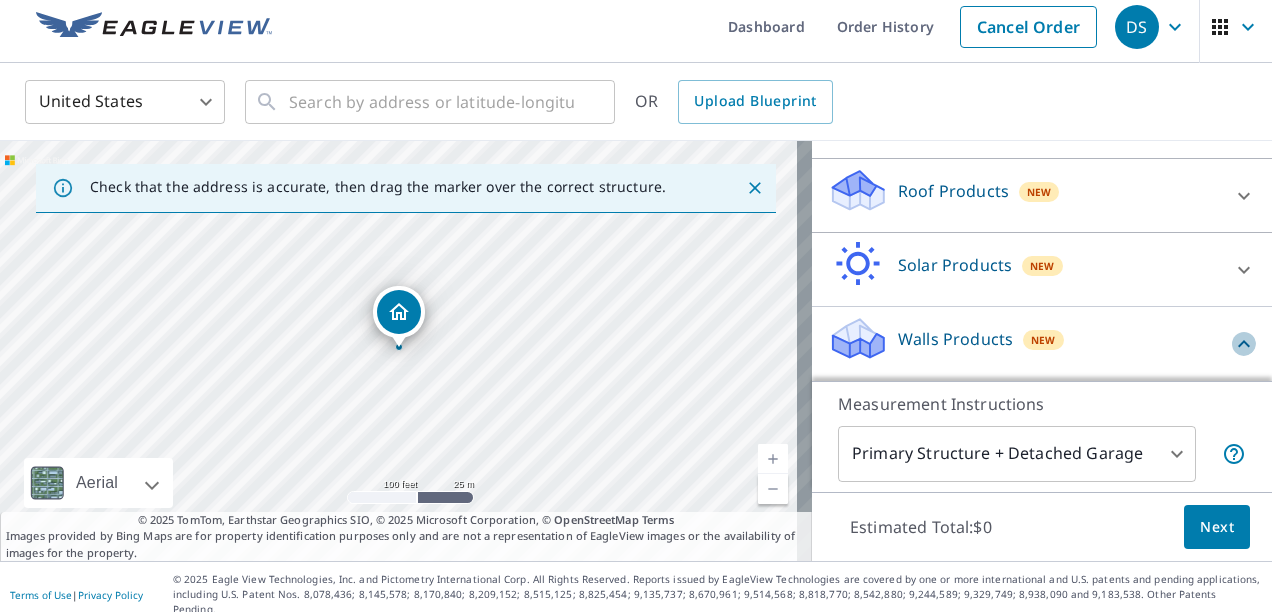 click 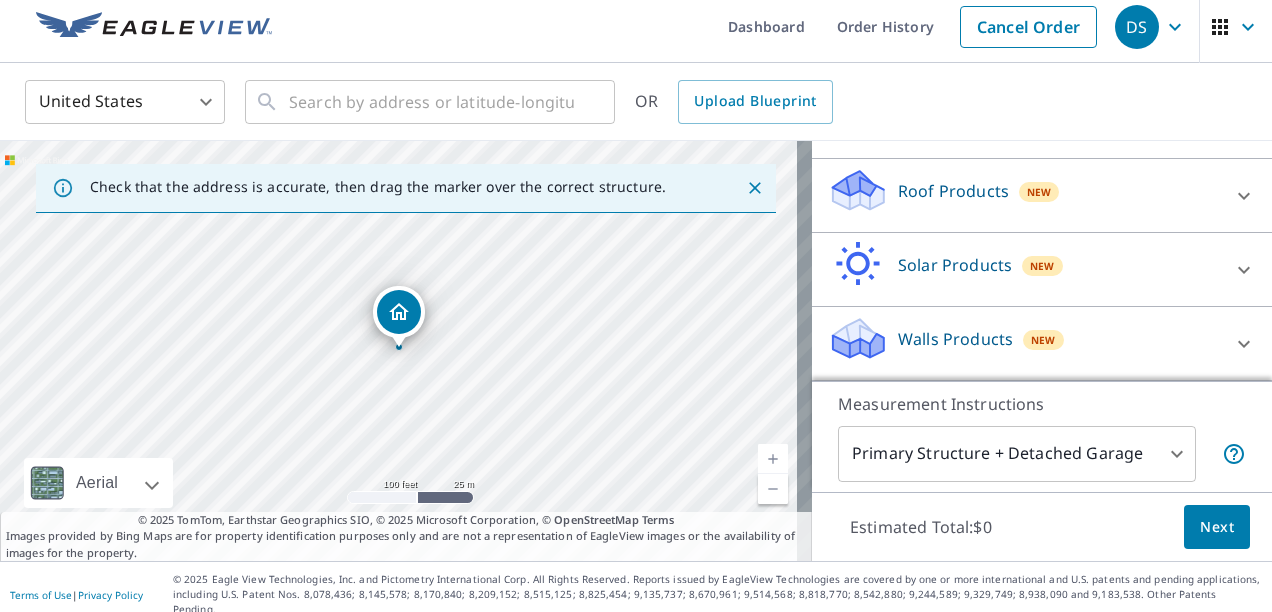 click on "Walls Products" at bounding box center [955, 339] 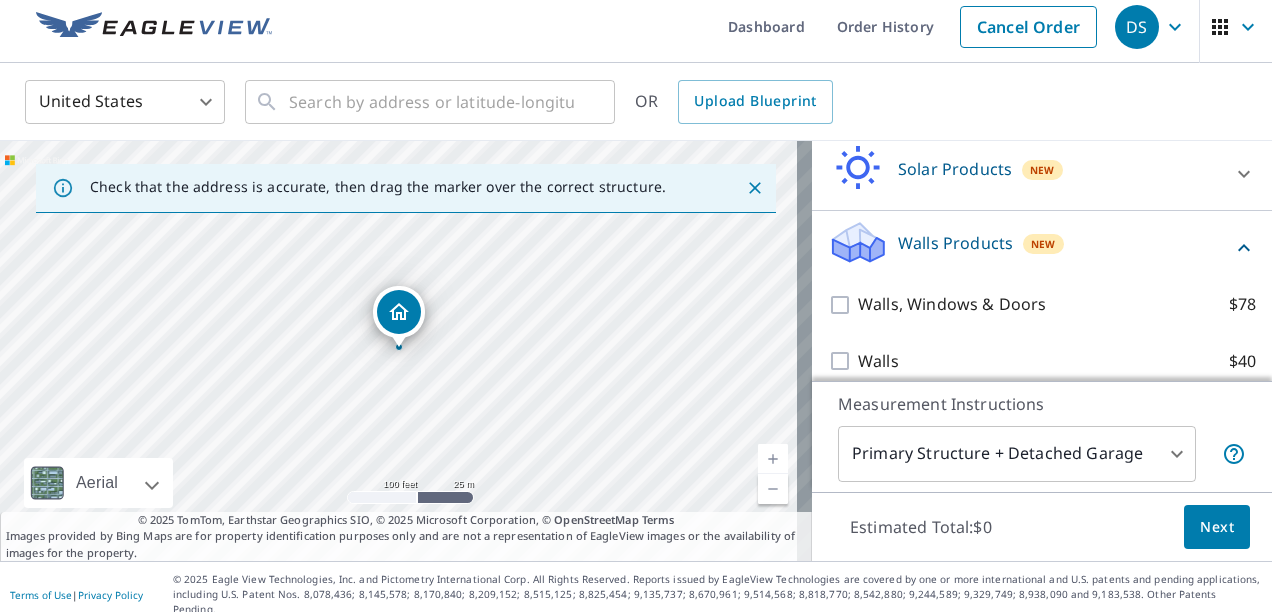scroll, scrollTop: 376, scrollLeft: 0, axis: vertical 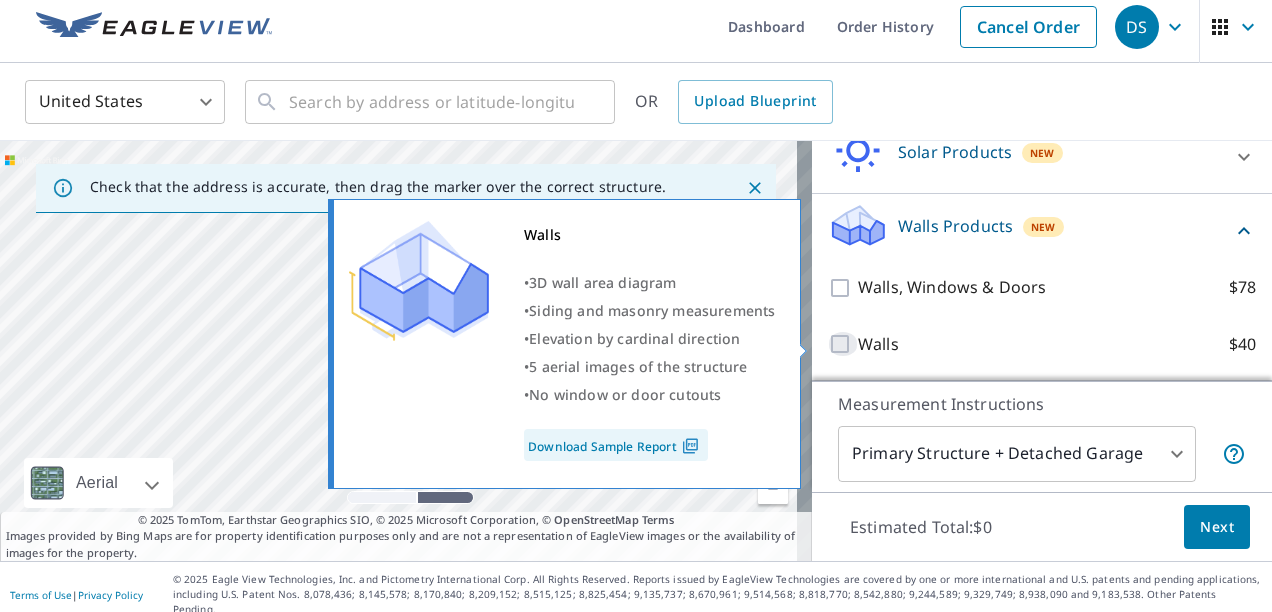 click on "Walls $40" at bounding box center [843, 344] 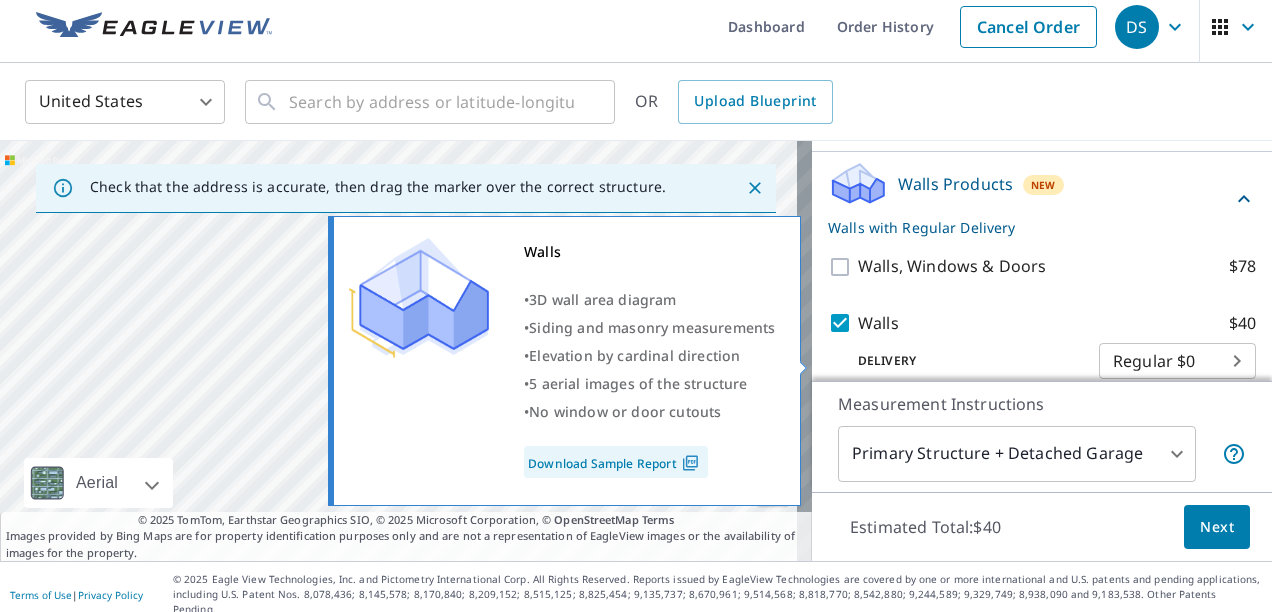 scroll, scrollTop: 441, scrollLeft: 0, axis: vertical 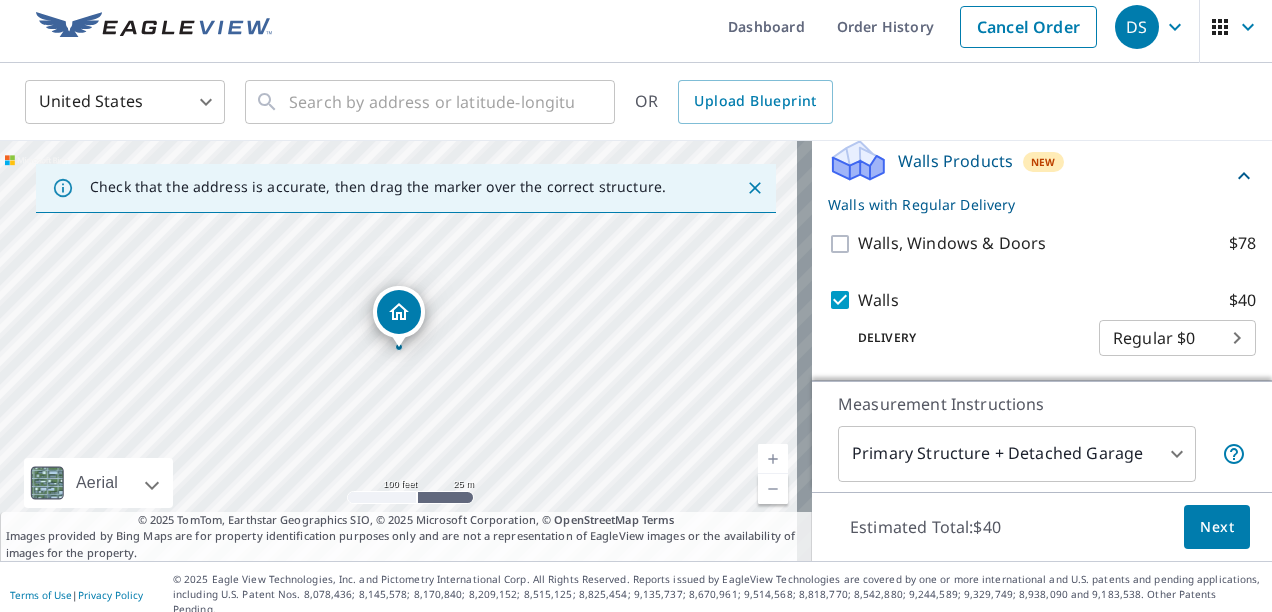 click on "DS DS
Dashboard Order History Cancel Order DS United States US ​ ​ OR Upload Blueprint Check that the address is accurate, then drag the marker over the correct structure. 715 W Ironwood Dr Rossford, OH 43460 Aerial Road A standard road map Aerial A detailed look from above Labels Labels 100 feet 25 m © 2025 TomTom, © Vexcel Imaging, © 2025 Microsoft Corporation,  © OpenStreetMap Terms © 2025 TomTom, Earthstar Geographics SIO, © 2025 Microsoft Corporation, ©   OpenStreetMap   Terms Images provided by Bing Maps are for property identification purposes only and are not a representation of EagleView images or the availability of images for the property. PROPERTY TYPE Residential Commercial Multi-Family This is a complex BUILDING ID 715 W Ironwood Dr, Rossford, OH, 43460 Full House Products New Full House™ $105 Roof Products New Premium $32.75 - $87 QuickSquares™ $18 Gutter $13.75 Bid Perfect™ $18 Solar Products New Inform Essentials+ $63.25 Inform Advanced $79 TrueDesign for Sales $30 New" at bounding box center [636, 306] 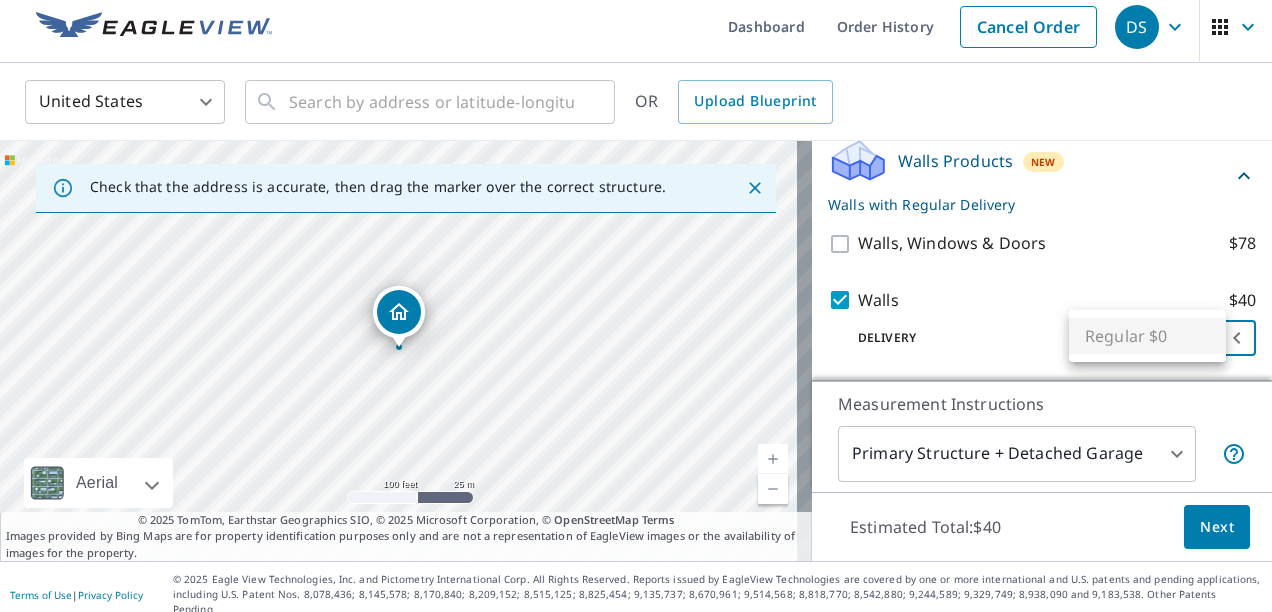 click at bounding box center [636, 306] 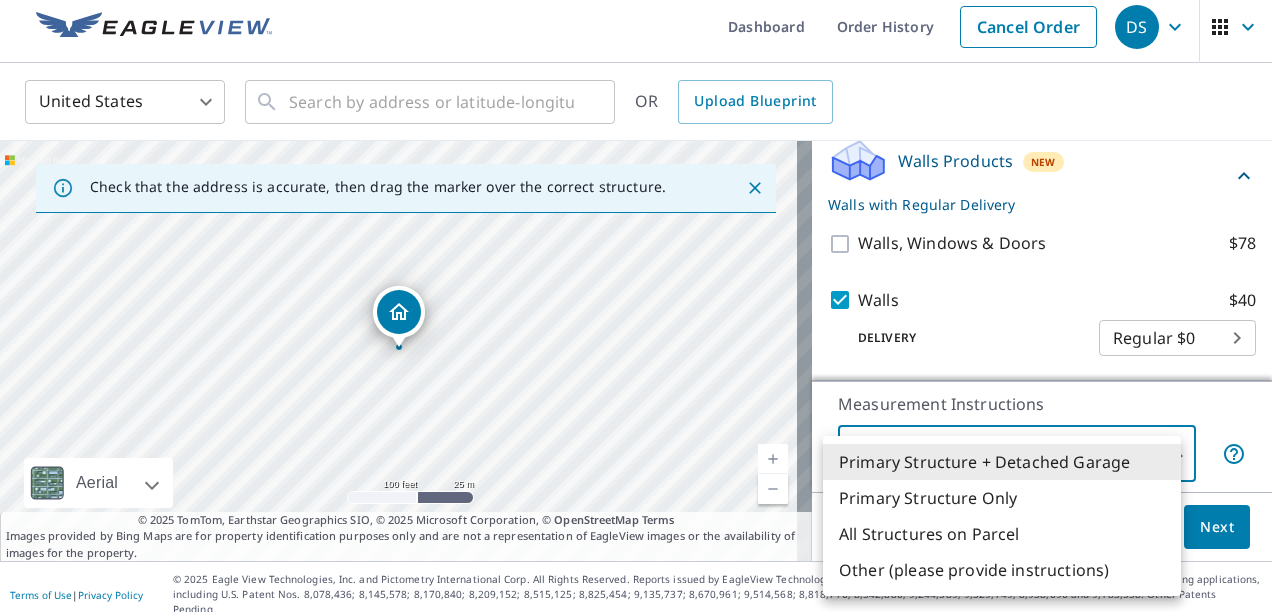 click on "DS DS
Dashboard Order History Cancel Order DS United States US ​ ​ OR Upload Blueprint Check that the address is accurate, then drag the marker over the correct structure. 715 W Ironwood Dr Rossford, OH 43460 Aerial Road A standard road map Aerial A detailed look from above Labels Labels 100 feet 25 m © 2025 TomTom, © Vexcel Imaging, © 2025 Microsoft Corporation,  © OpenStreetMap Terms © 2025 TomTom, Earthstar Geographics SIO, © 2025 Microsoft Corporation, ©   OpenStreetMap   Terms Images provided by Bing Maps are for property identification purposes only and are not a representation of EagleView images or the availability of images for the property. PROPERTY TYPE Residential Commercial Multi-Family This is a complex BUILDING ID 715 W Ironwood Dr, Rossford, OH, 43460 Full House Products New Full House™ $105 Roof Products New Premium $32.75 - $87 QuickSquares™ $18 Gutter $13.75 Bid Perfect™ $18 Solar Products New Inform Essentials+ $63.25 Inform Advanced $79 TrueDesign for Sales $30 New" at bounding box center (636, 306) 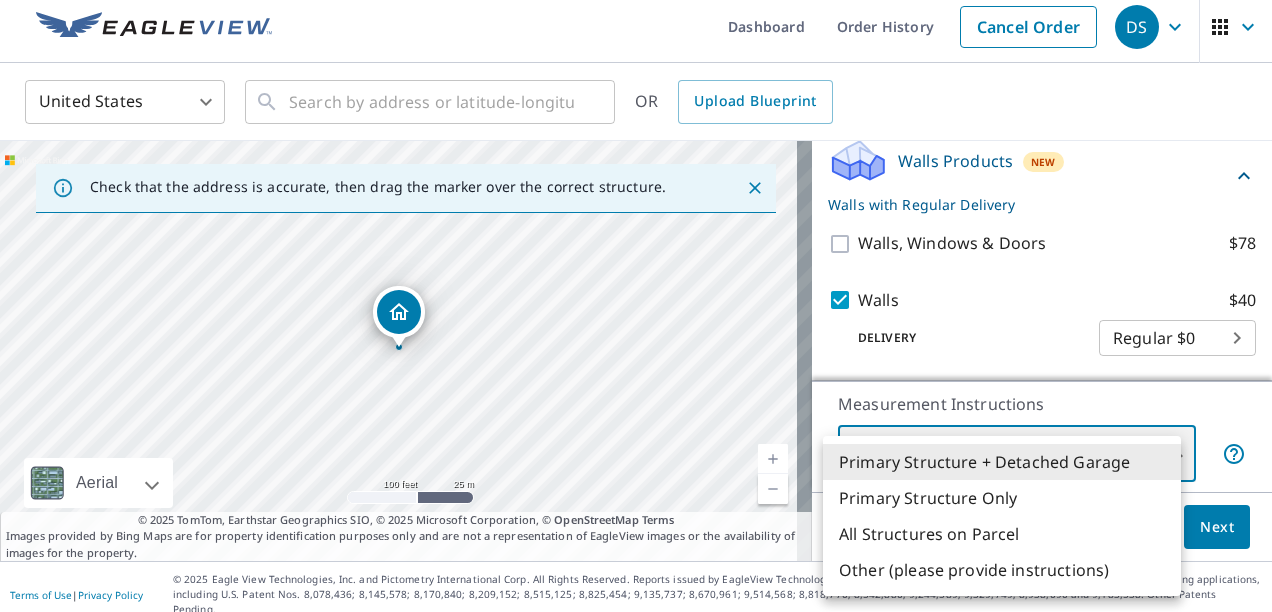 type on "2" 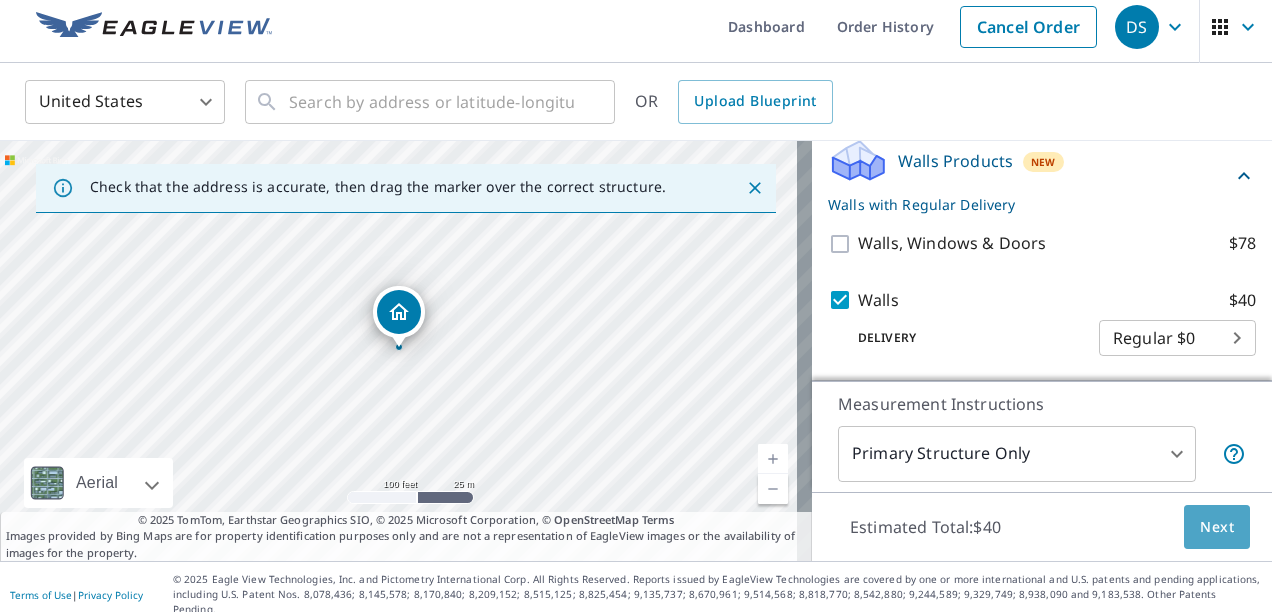 click on "Next" at bounding box center [1217, 527] 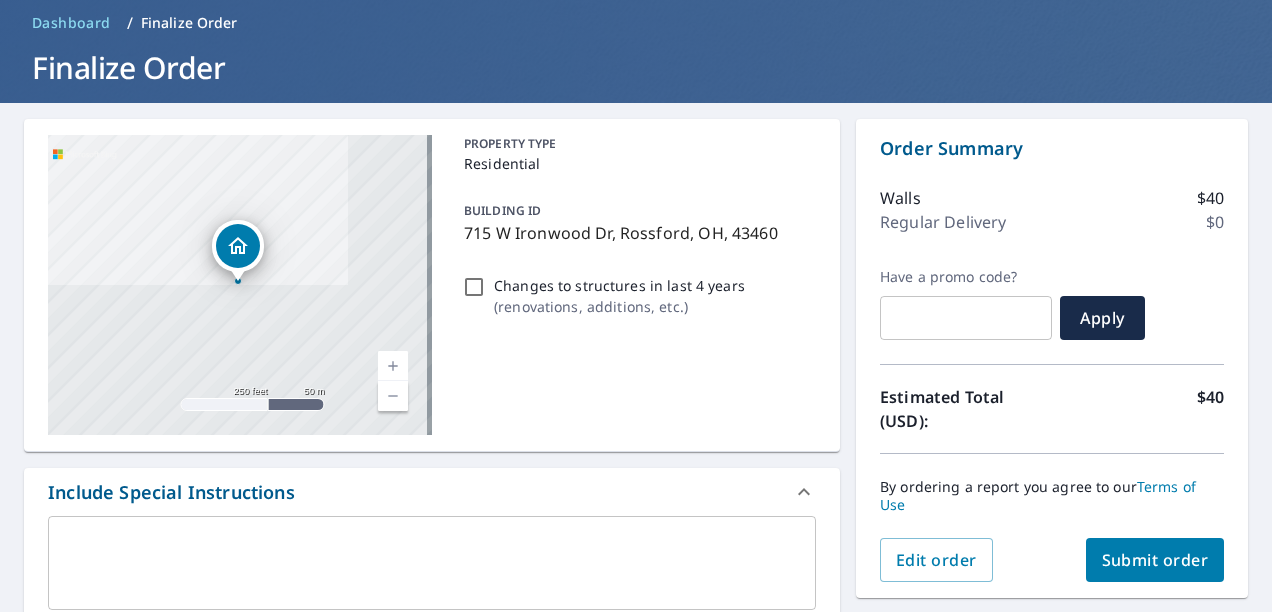 scroll, scrollTop: 210, scrollLeft: 0, axis: vertical 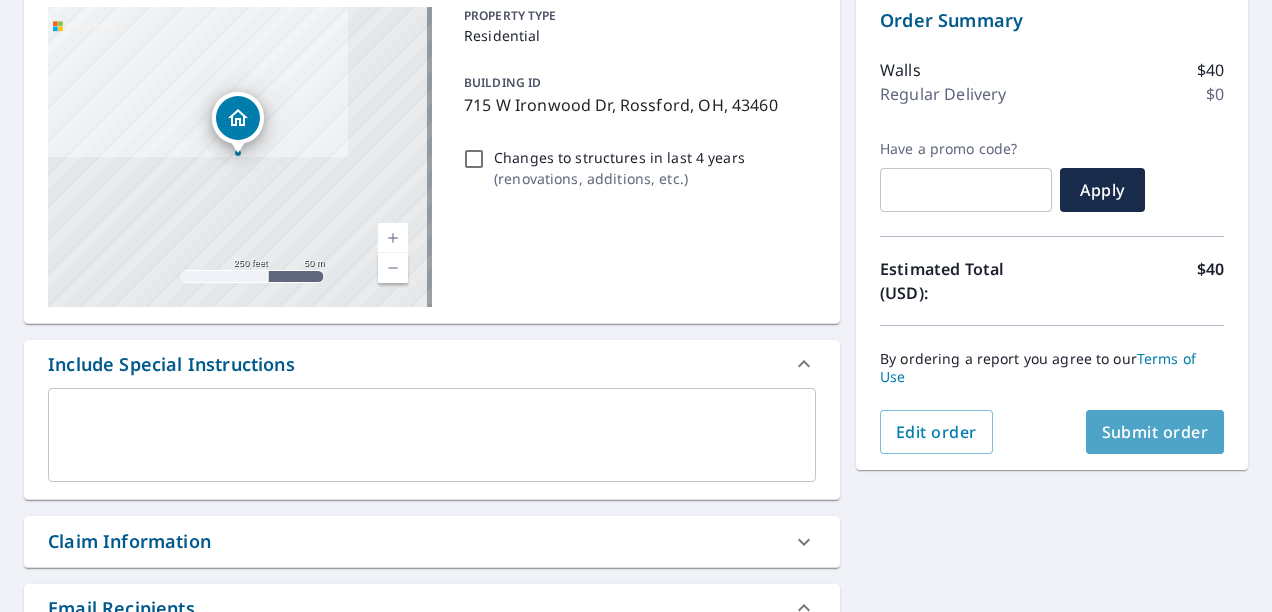 click on "Submit order" at bounding box center (1155, 432) 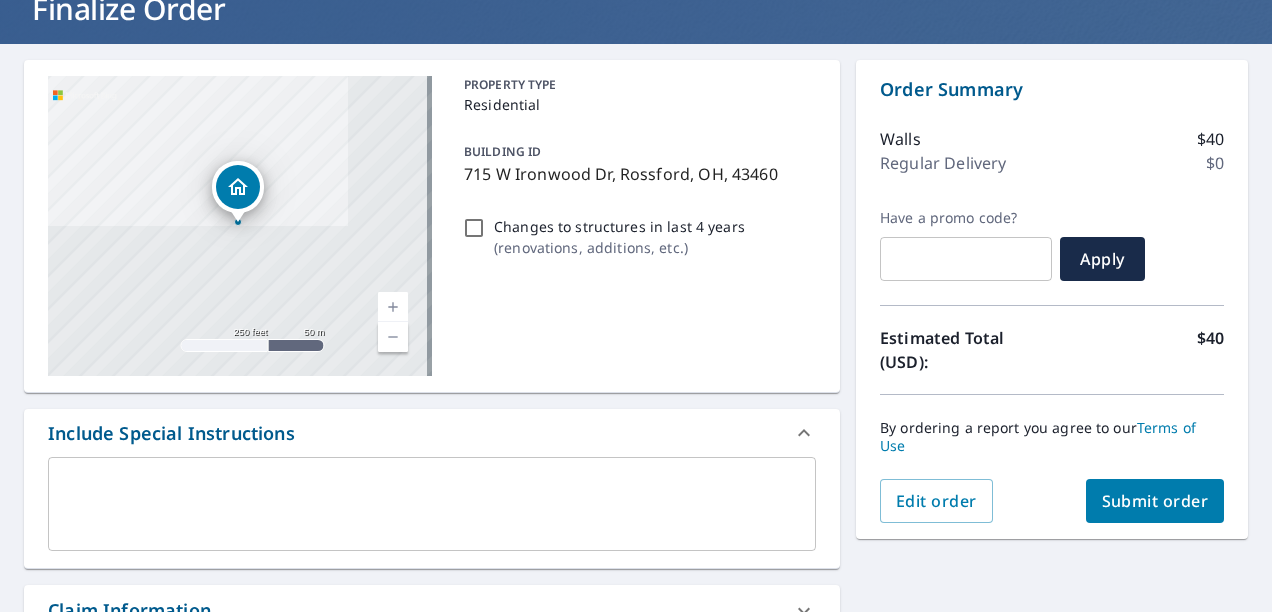 scroll, scrollTop: 110, scrollLeft: 0, axis: vertical 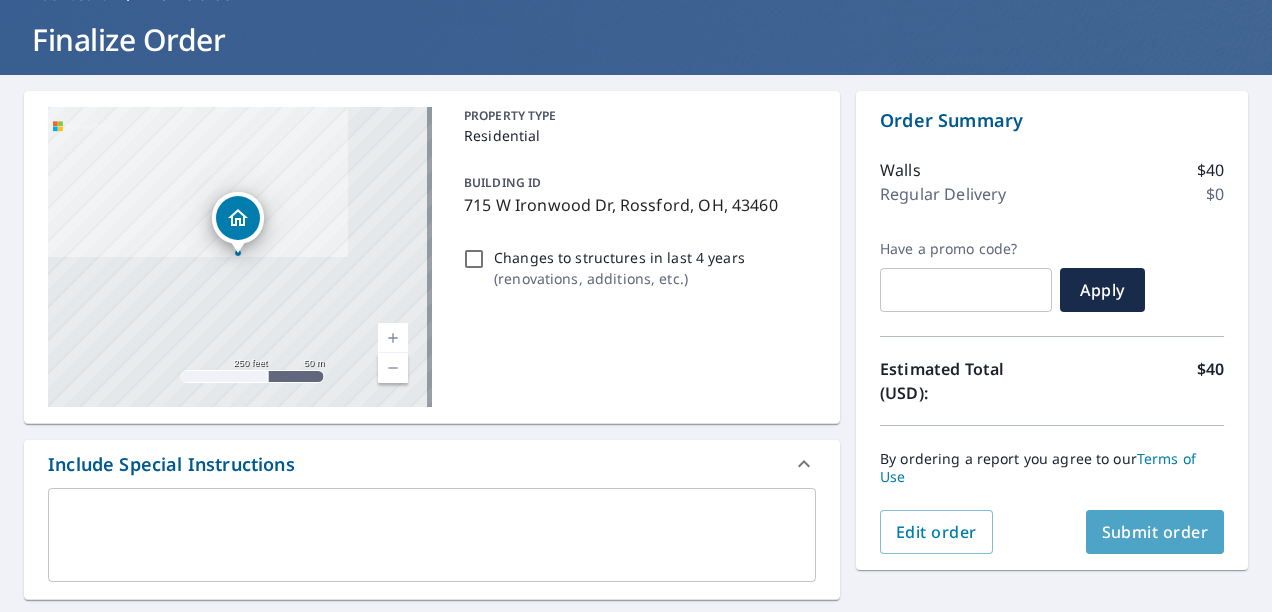 click on "Submit order" at bounding box center [1155, 532] 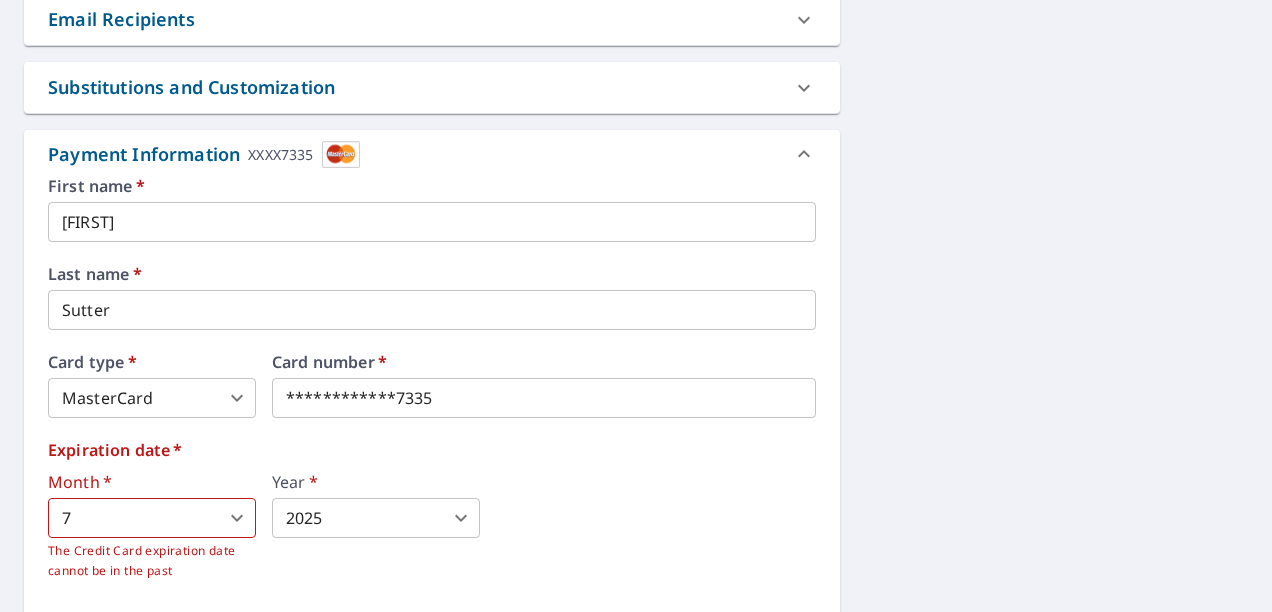 scroll, scrollTop: 810, scrollLeft: 0, axis: vertical 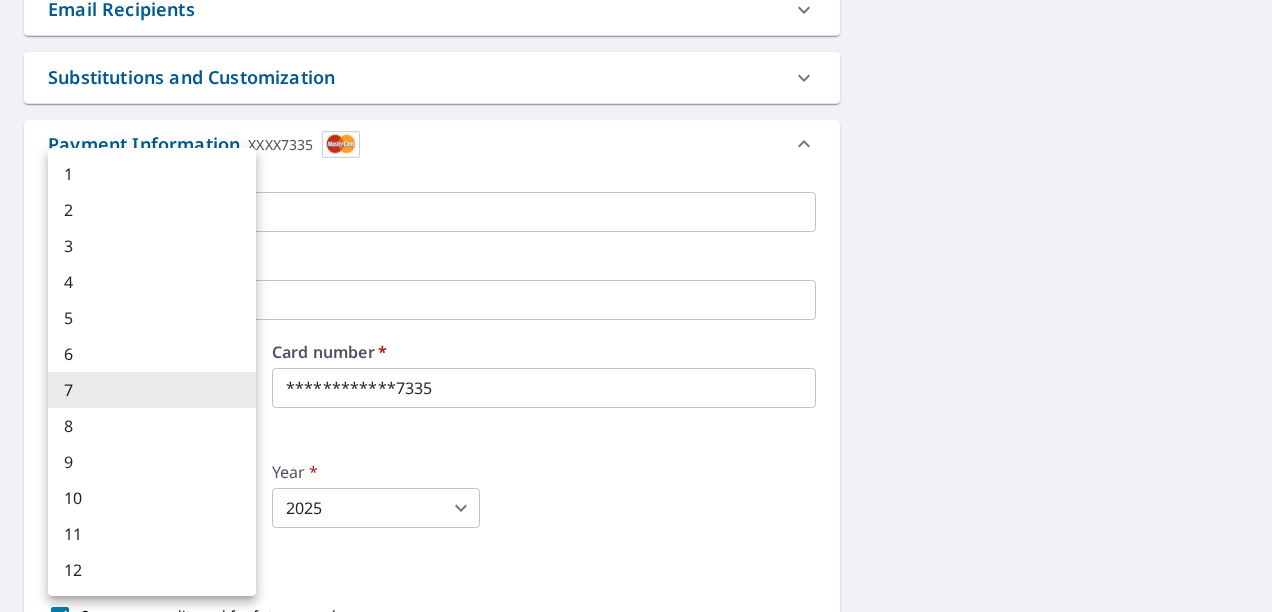 click on "DS DS
Dashboard Order History Cancel Order DS Dashboard / Finalize Order Finalize Order 715 W Ironwood Dr Rossford, OH 43460 Aerial Road A standard road map Aerial A detailed look from above Labels Labels 250 feet 50 m © 2025 TomTom, © Vexcel Imaging, © 2025 Microsoft Corporation,  © OpenStreetMap Terms PROPERTY TYPE Residential BUILDING ID 715 W Ironwood Dr, Rossford, OH, 43460 Changes to structures in last 4 years ( renovations, additions, etc. ) Include Special Instructions x ​ Claim Information Claim number ​ Claim information ​ PO number ​ Date of loss ​ Cat ID ​ Email Recipients Your reports will be sent to  dennissutter@sbcglobal.net.  Edit Contact Information. Send a copy of the report to: ​ Substitutions and Customization Additional Report Formats (Not available for all reports) DXF RXF XML Add-ons and custom cover page Property Owner Report Include custom cover page Payment Information XXXX7335 First name ​ * Dennis ​ Last name ​ * Sutter ​ Card type ​ * MasterCard" at bounding box center (636, 306) 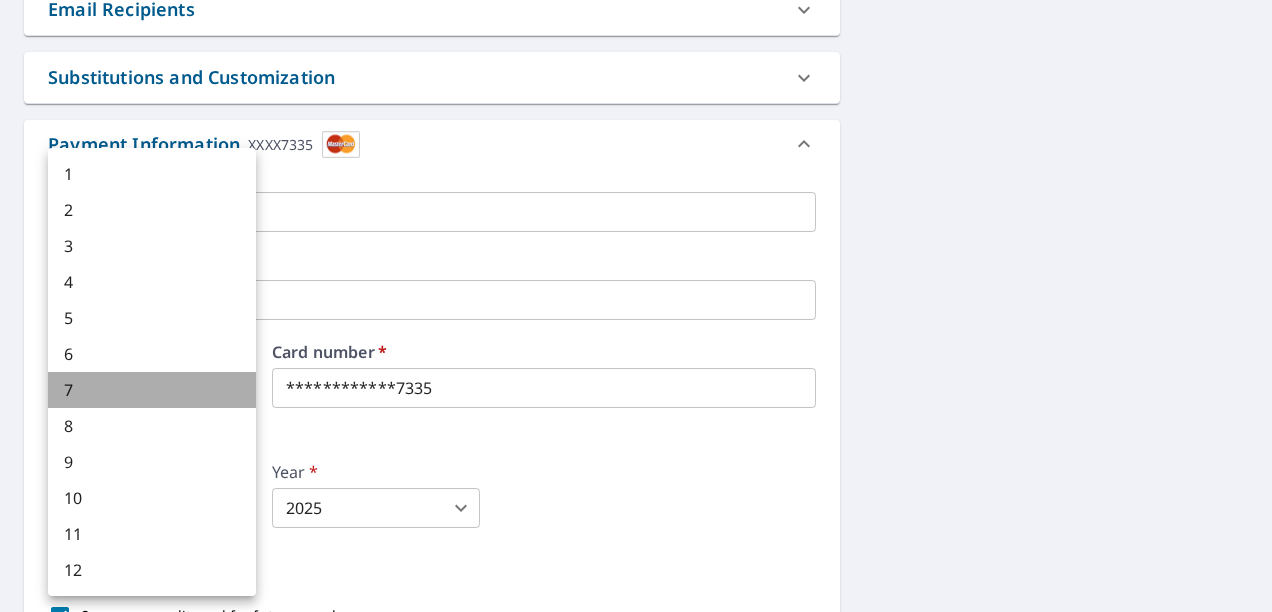 click on "7" at bounding box center [152, 390] 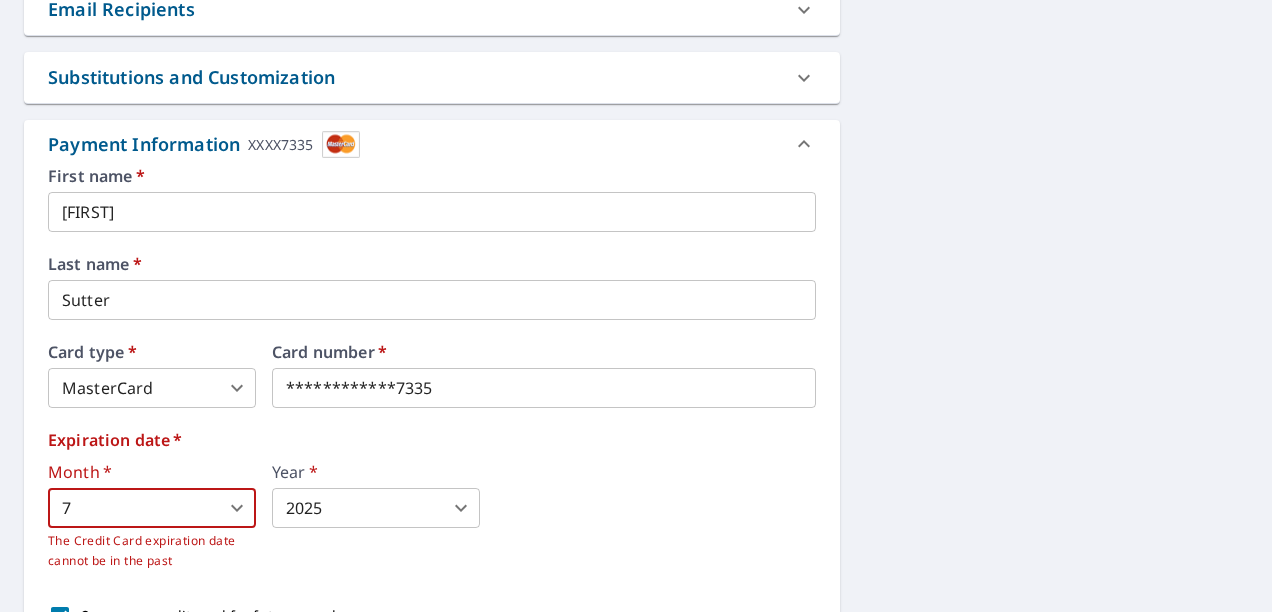 click on "DS DS
Dashboard Order History Cancel Order DS Dashboard / Finalize Order Finalize Order 715 W Ironwood Dr Rossford, OH 43460 Aerial Road A standard road map Aerial A detailed look from above Labels Labels 250 feet 50 m © 2025 TomTom, © Vexcel Imaging, © 2025 Microsoft Corporation,  © OpenStreetMap Terms PROPERTY TYPE Residential BUILDING ID 715 W Ironwood Dr, Rossford, OH, 43460 Changes to structures in last 4 years ( renovations, additions, etc. ) Include Special Instructions x ​ Claim Information Claim number ​ Claim information ​ PO number ​ Date of loss ​ Cat ID ​ Email Recipients Your reports will be sent to  dennissutter@sbcglobal.net.  Edit Contact Information. Send a copy of the report to: ​ Substitutions and Customization Additional Report Formats (Not available for all reports) DXF RXF XML Add-ons and custom cover page Property Owner Report Include custom cover page Payment Information XXXX7335 First name ​ * Dennis ​ Last name ​ * Sutter ​ Card type ​ * MasterCard" at bounding box center (636, 306) 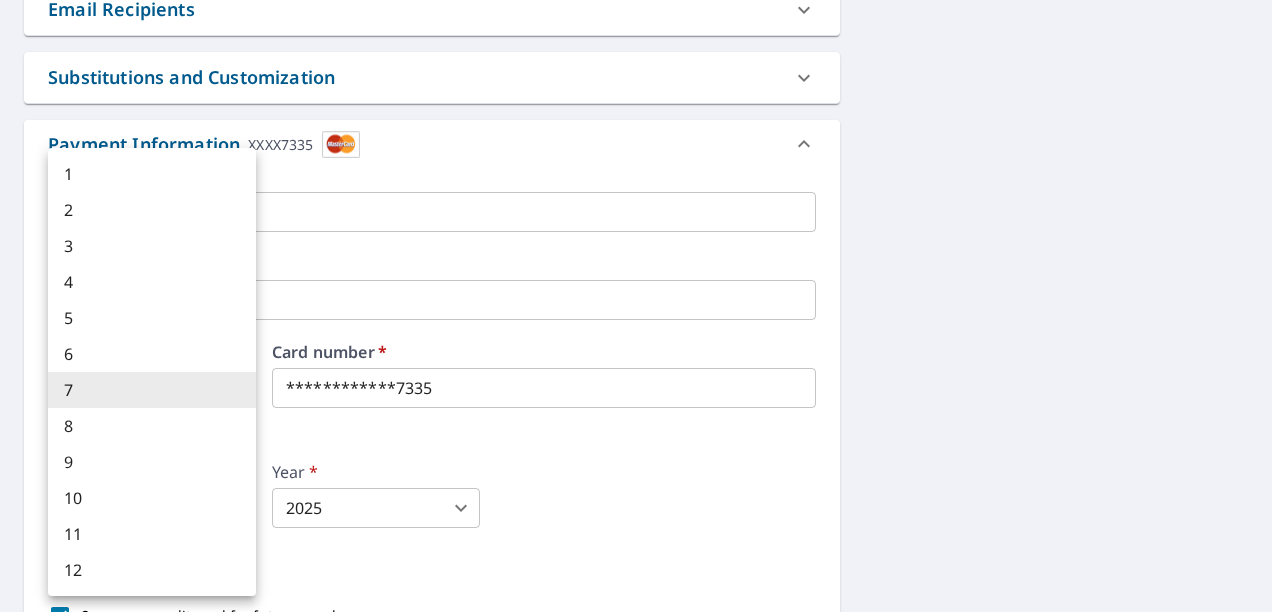 click at bounding box center (636, 306) 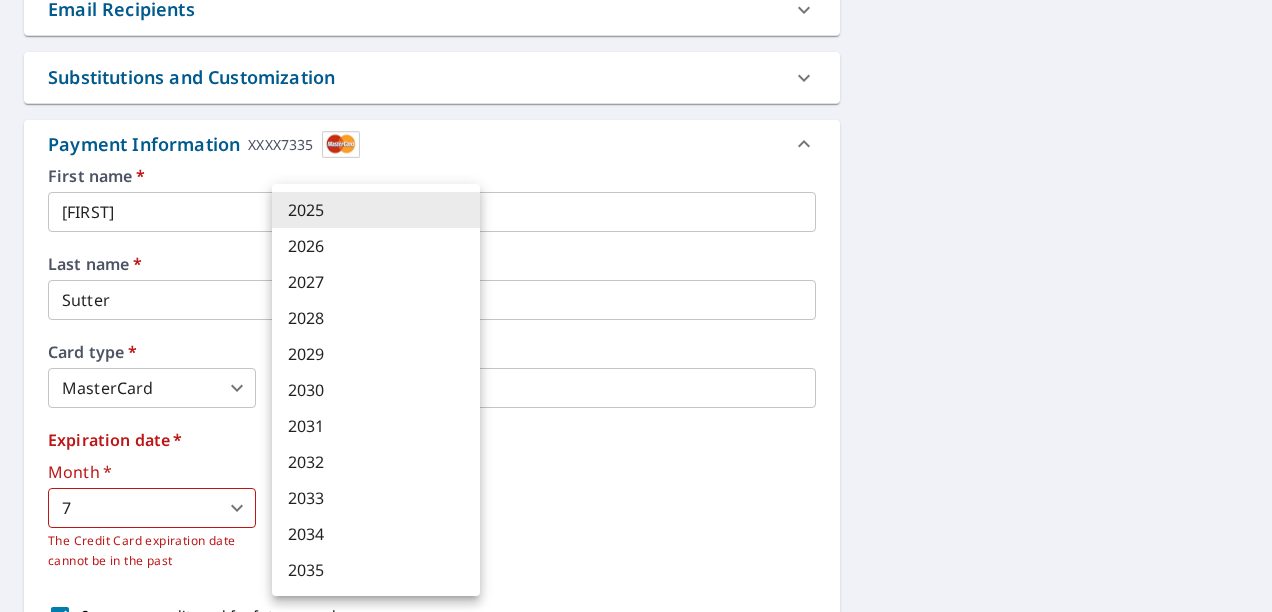 click on "DS DS
Dashboard Order History Cancel Order DS Dashboard / Finalize Order Finalize Order 715 W Ironwood Dr Rossford, OH 43460 Aerial Road A standard road map Aerial A detailed look from above Labels Labels 250 feet 50 m © 2025 TomTom, © Vexcel Imaging, © 2025 Microsoft Corporation,  © OpenStreetMap Terms PROPERTY TYPE Residential BUILDING ID 715 W Ironwood Dr, Rossford, OH, 43460 Changes to structures in last 4 years ( renovations, additions, etc. ) Include Special Instructions x ​ Claim Information Claim number ​ Claim information ​ PO number ​ Date of loss ​ Cat ID ​ Email Recipients Your reports will be sent to  dennissutter@sbcglobal.net.  Edit Contact Information. Send a copy of the report to: ​ Substitutions and Customization Additional Report Formats (Not available for all reports) DXF RXF XML Add-ons and custom cover page Property Owner Report Include custom cover page Payment Information XXXX7335 First name ​ * Dennis ​ Last name ​ * Sutter ​ Card type ​ * MasterCard" at bounding box center (636, 306) 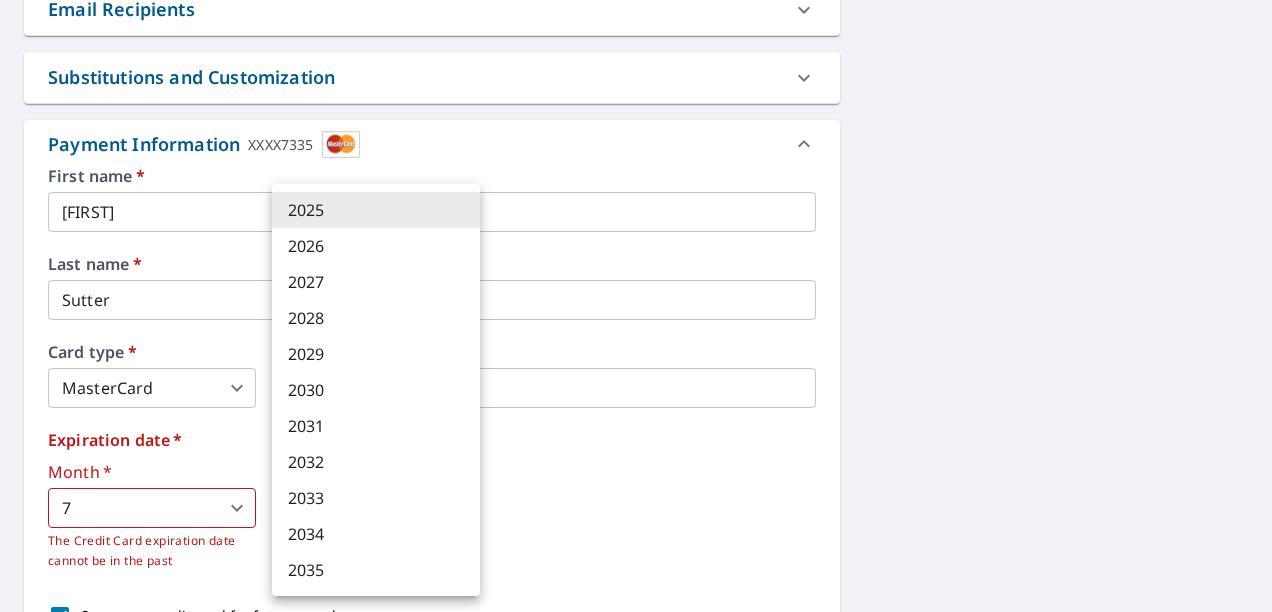 click on "2029" at bounding box center [376, 354] 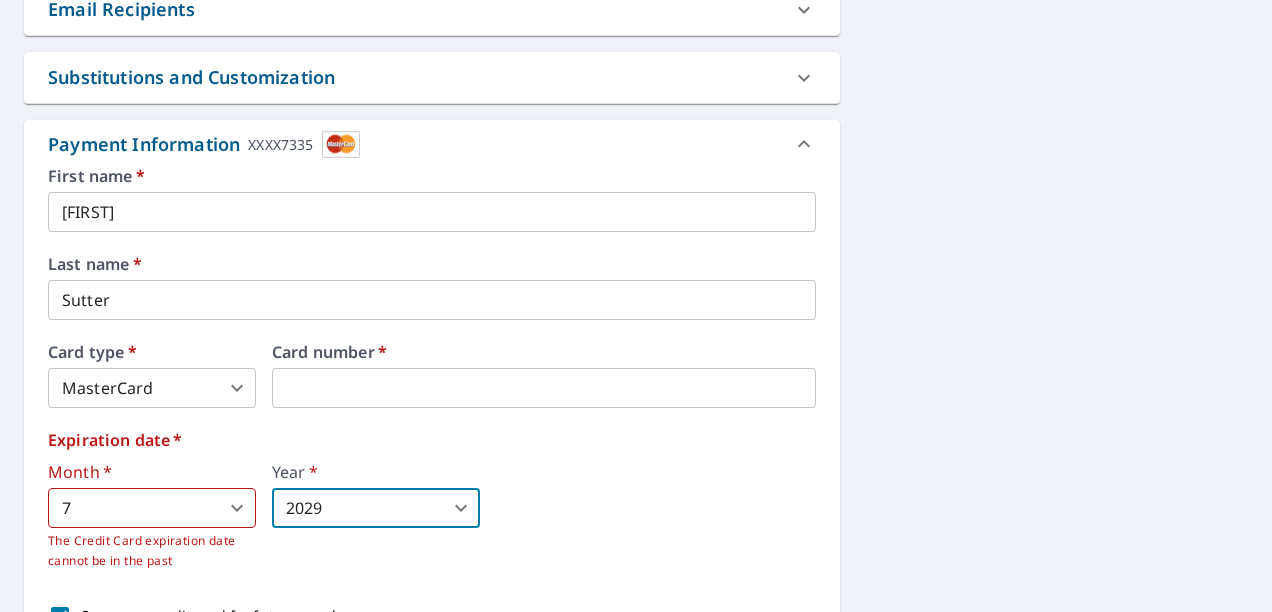 click on "Month ​ * 7 7 ​ The Credit Card expiration date cannot be in the past Year ​ * 2029 2029 ​" at bounding box center [432, 517] 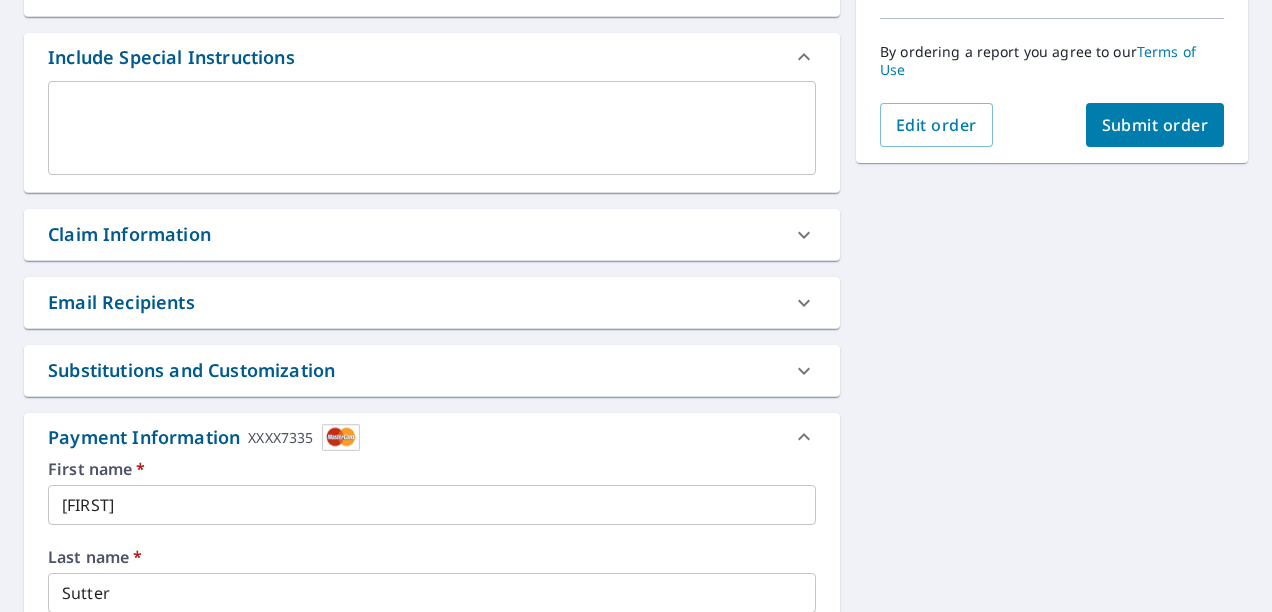 scroll, scrollTop: 504, scrollLeft: 0, axis: vertical 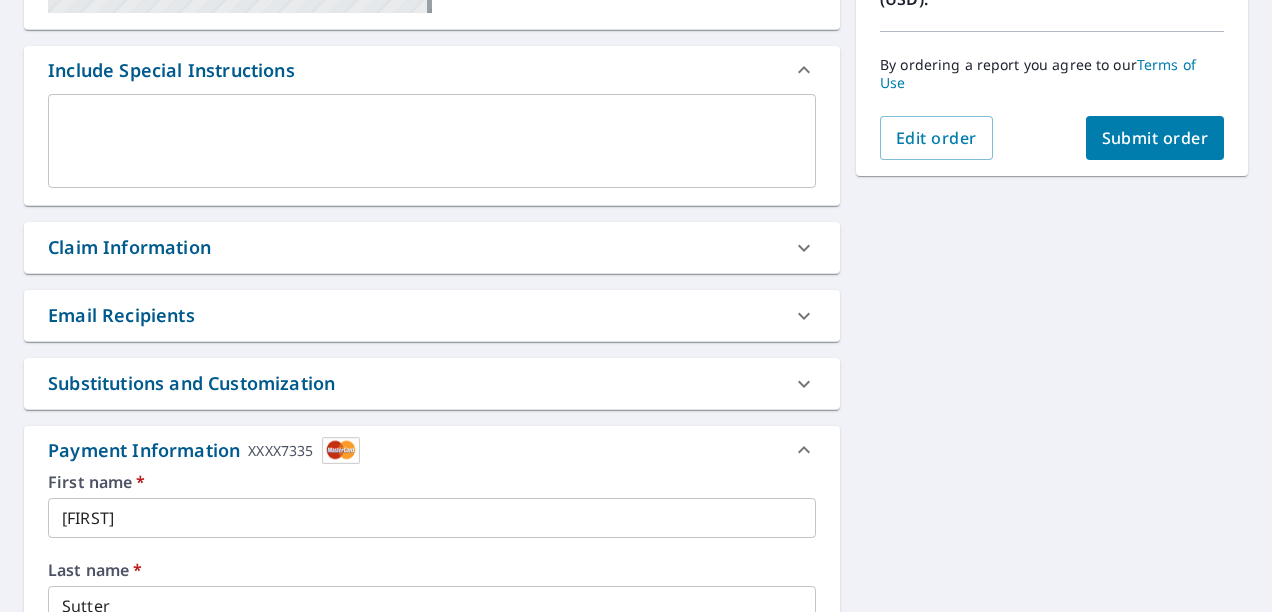 click on "Submit order" at bounding box center [1155, 138] 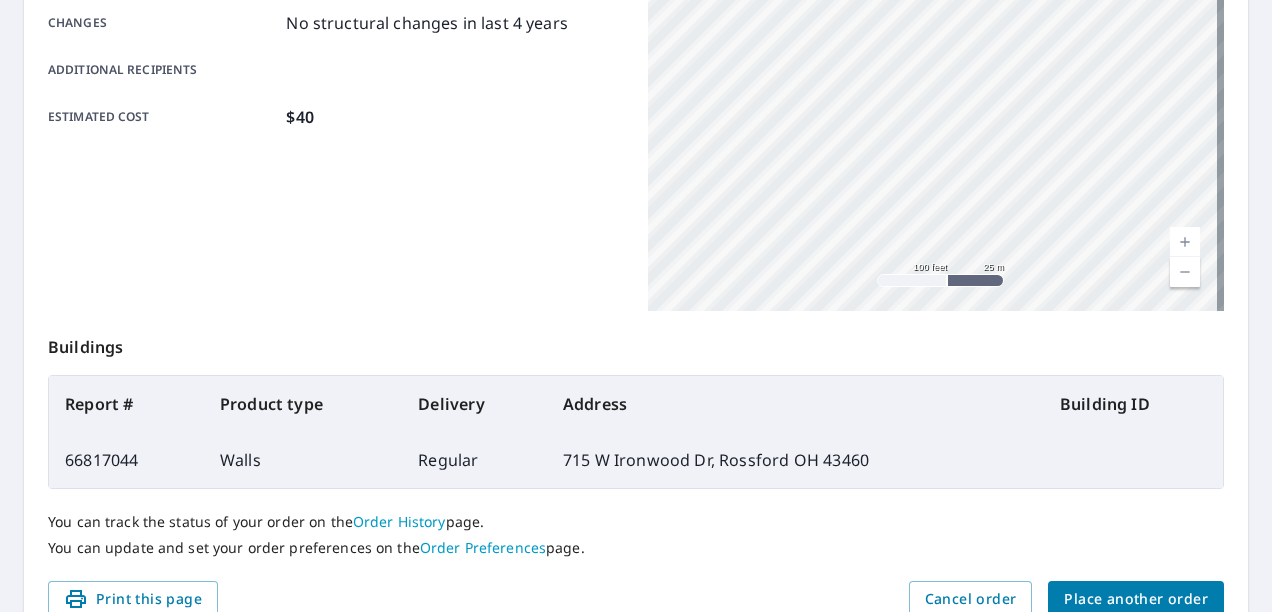 scroll, scrollTop: 504, scrollLeft: 0, axis: vertical 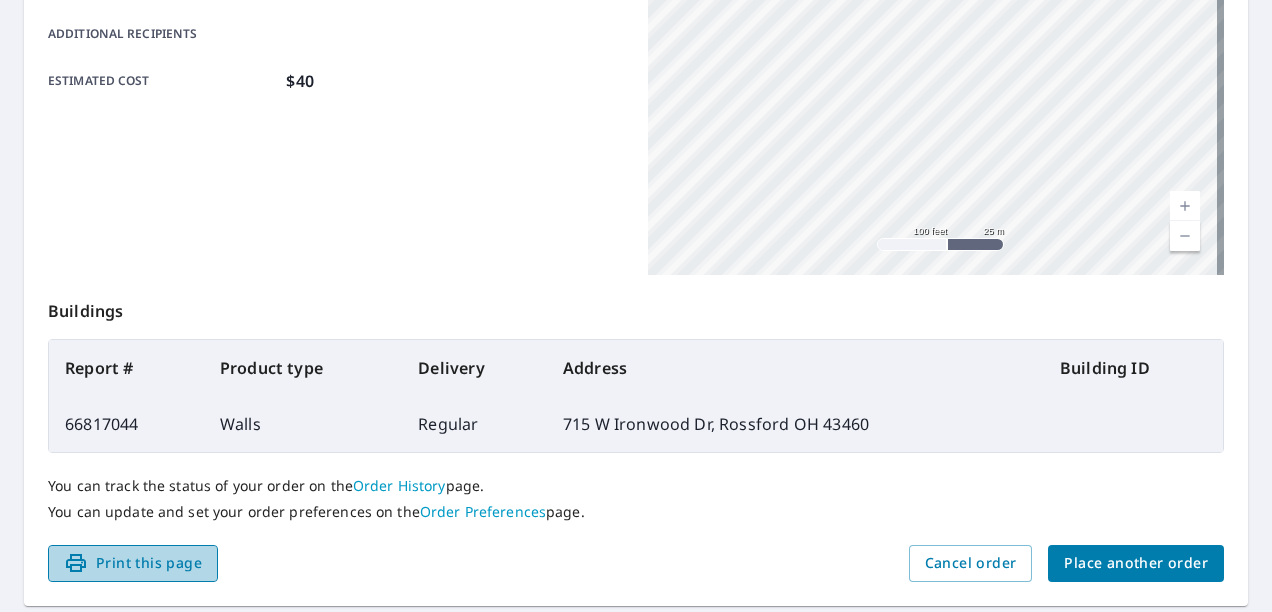 click on "Print this page" at bounding box center [133, 563] 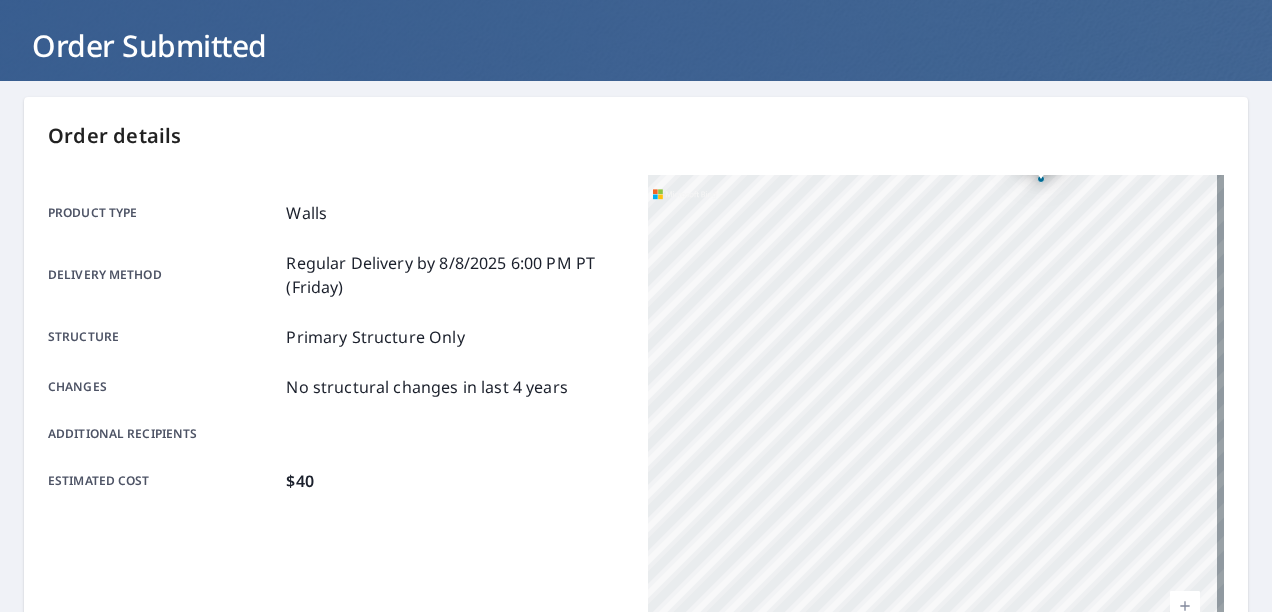 scroll, scrollTop: 0, scrollLeft: 0, axis: both 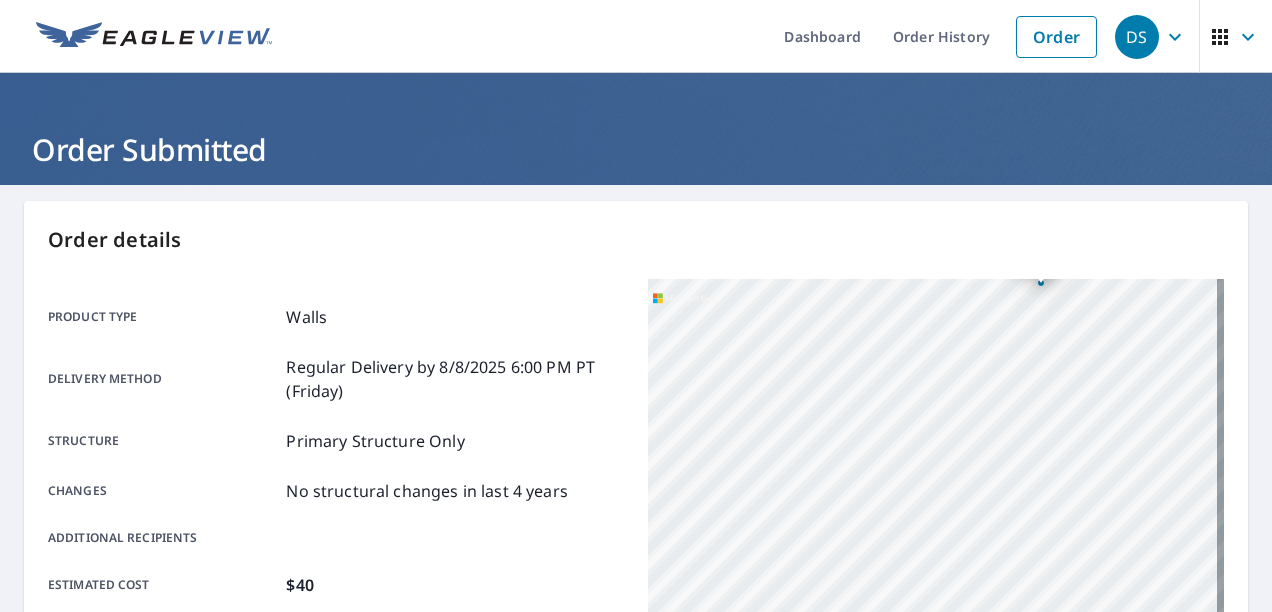 click on "DS" at bounding box center [1137, 37] 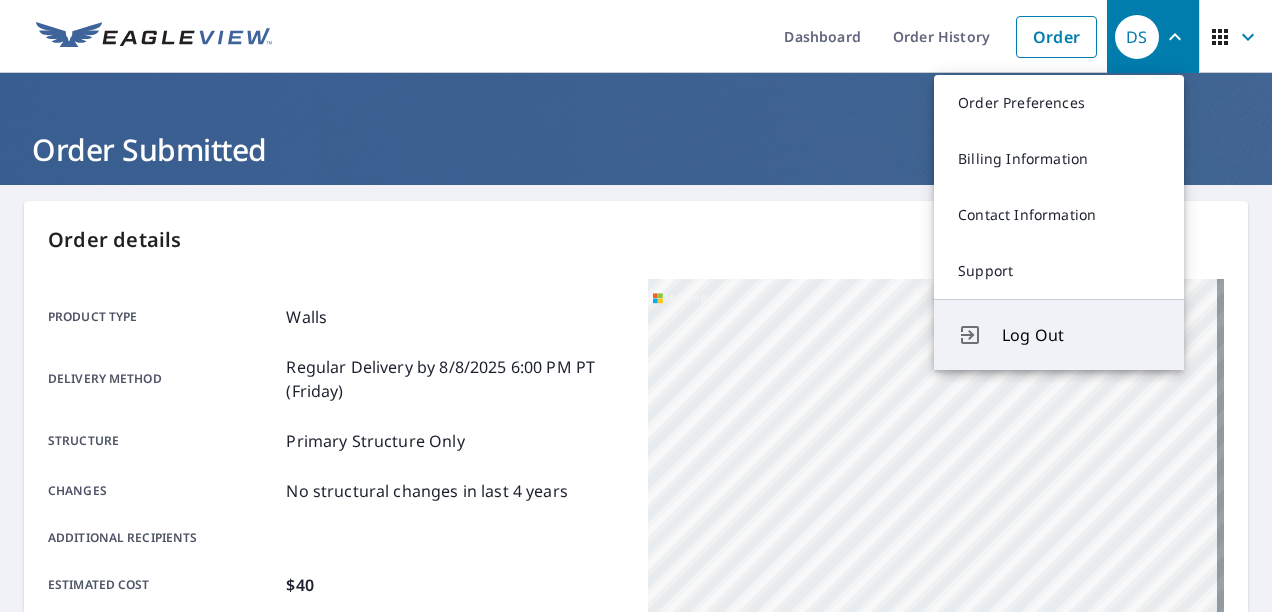 click on "Log Out" at bounding box center (1081, 335) 